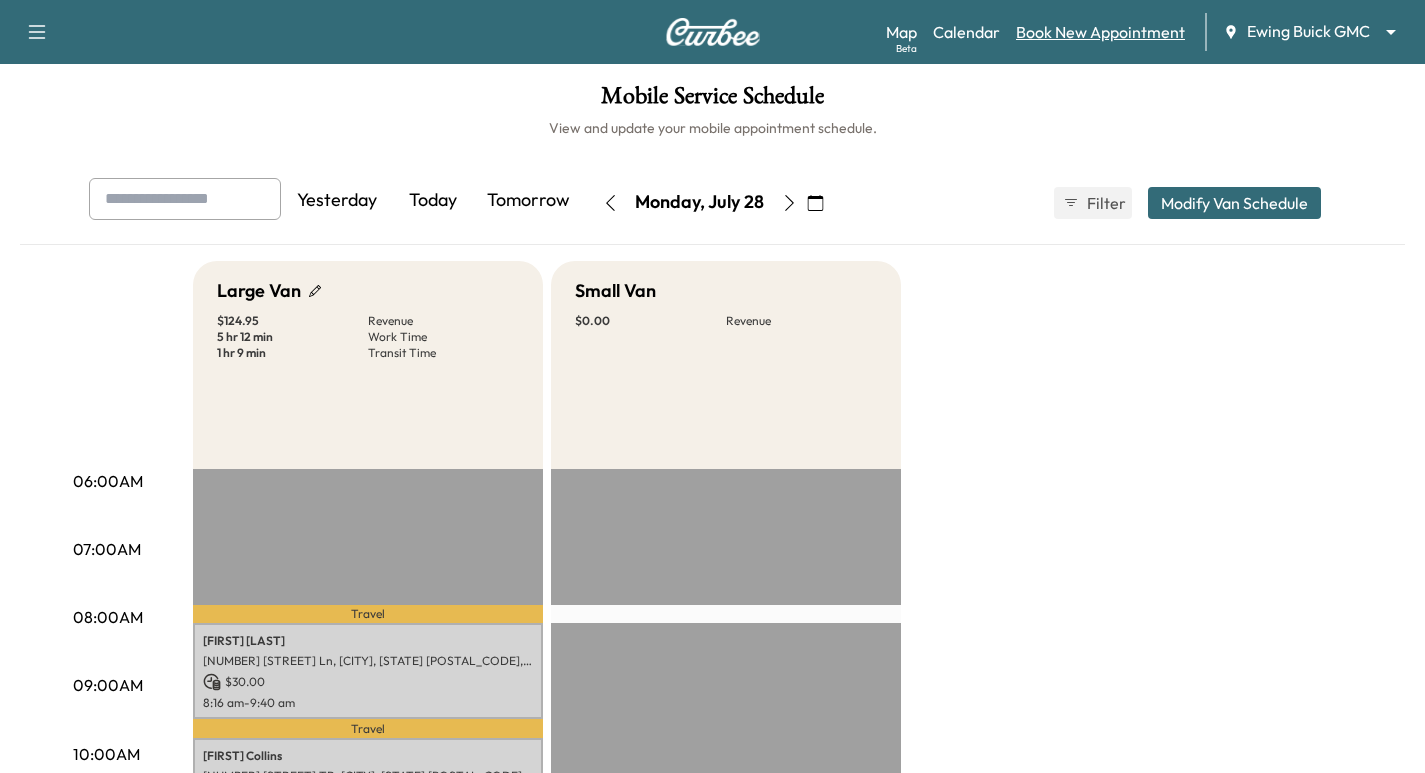 scroll, scrollTop: 300, scrollLeft: 0, axis: vertical 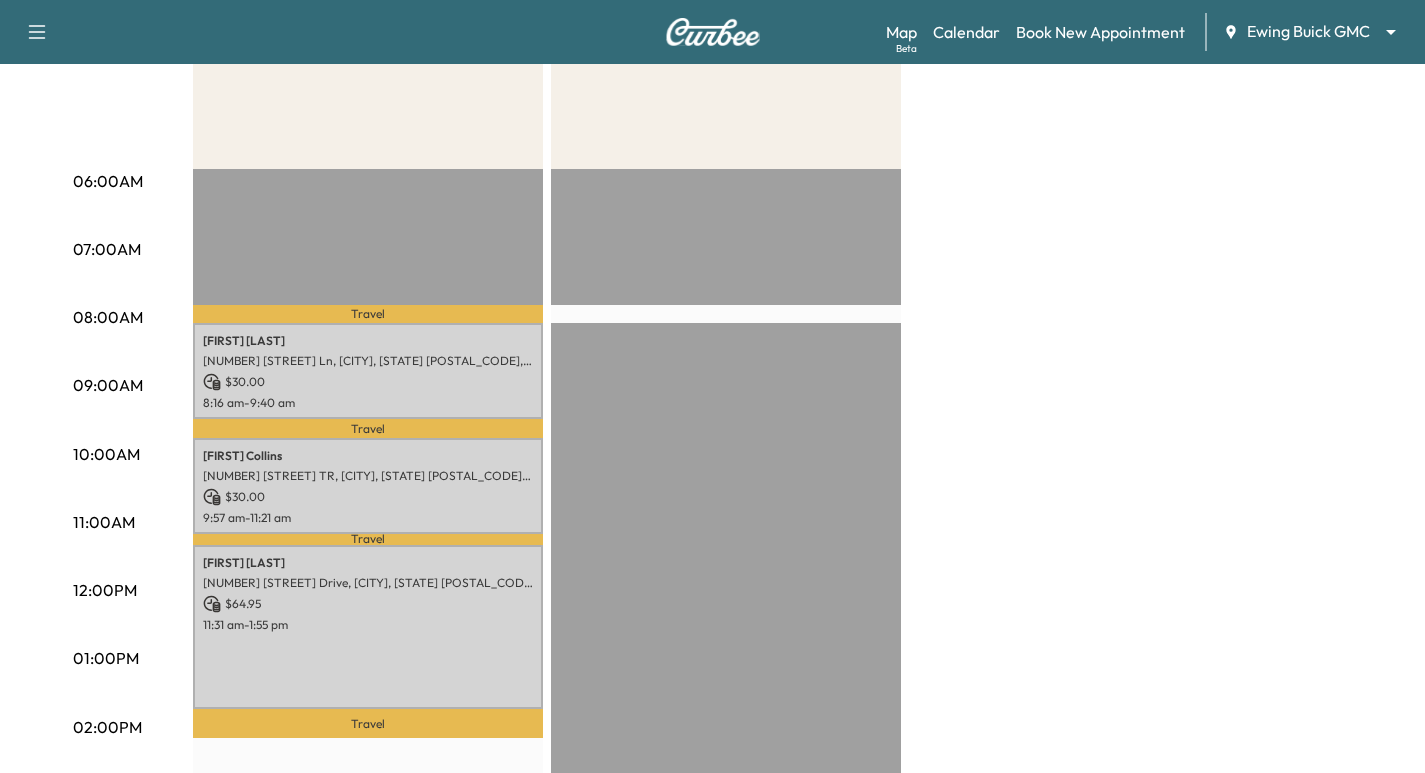 click on "Support Log Out Map Beta Calendar Book New Appointment Ewing Buick GMC ******** ​ Mobile Service Schedule View and update your mobile appointment schedule. Yesterday Today Tomorrow Monday, July 28 July 2025 S M T W T F S   29   30   1   2   3   4   5   6   7   8   9   10   11   12   13   14   15   16   17   18   19   20   21   22   23   24   25   26   27   28   29   30   31   1 Cancel Done Filter Modify Van Schedule Modify Van Schedule Van Schedule for  Monday, July 28, 2025 *  Schedule modified Shift Start Shift End Small Van 8:00 am * Start 8:15 am **** Start Inactive Large Van 8:00 am * Start 4:00 pm ** Start Inactive Cancel Save & Close 06:00AM 07:00AM 08:00AM 09:00AM 10:00AM 11:00AM 12:00PM 01:00PM 02:00PM 03:00PM 04:00PM 05:00PM 06:00PM 07:00PM 08:00PM 09:00PM 10:00PM Large Van $ 124.95 Revenue 5 hr 12 min Work Time 1 hr 9 min Transit Time Travel [FIRST]   [LAST] 3908 Hickory Grove Ln, Frisco, TX 75033, USA   $ 30.00 8:16 am  -  9:40 am Travel [FIRST]   [LAST]   $ 30.00 9:57 am  -  11:21 am Travel" at bounding box center (712, 86) 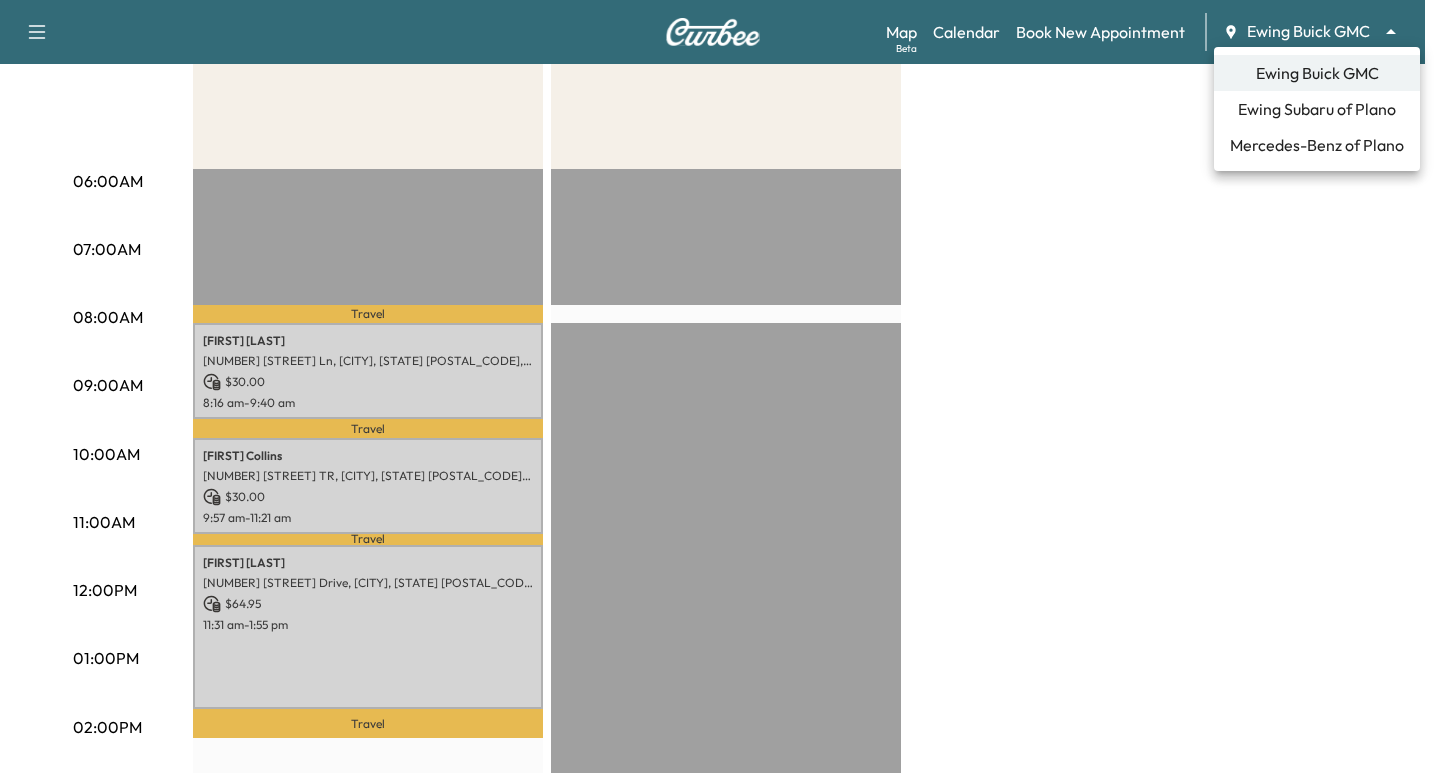 click on "Ewing Subaru of Plano" at bounding box center (1317, 109) 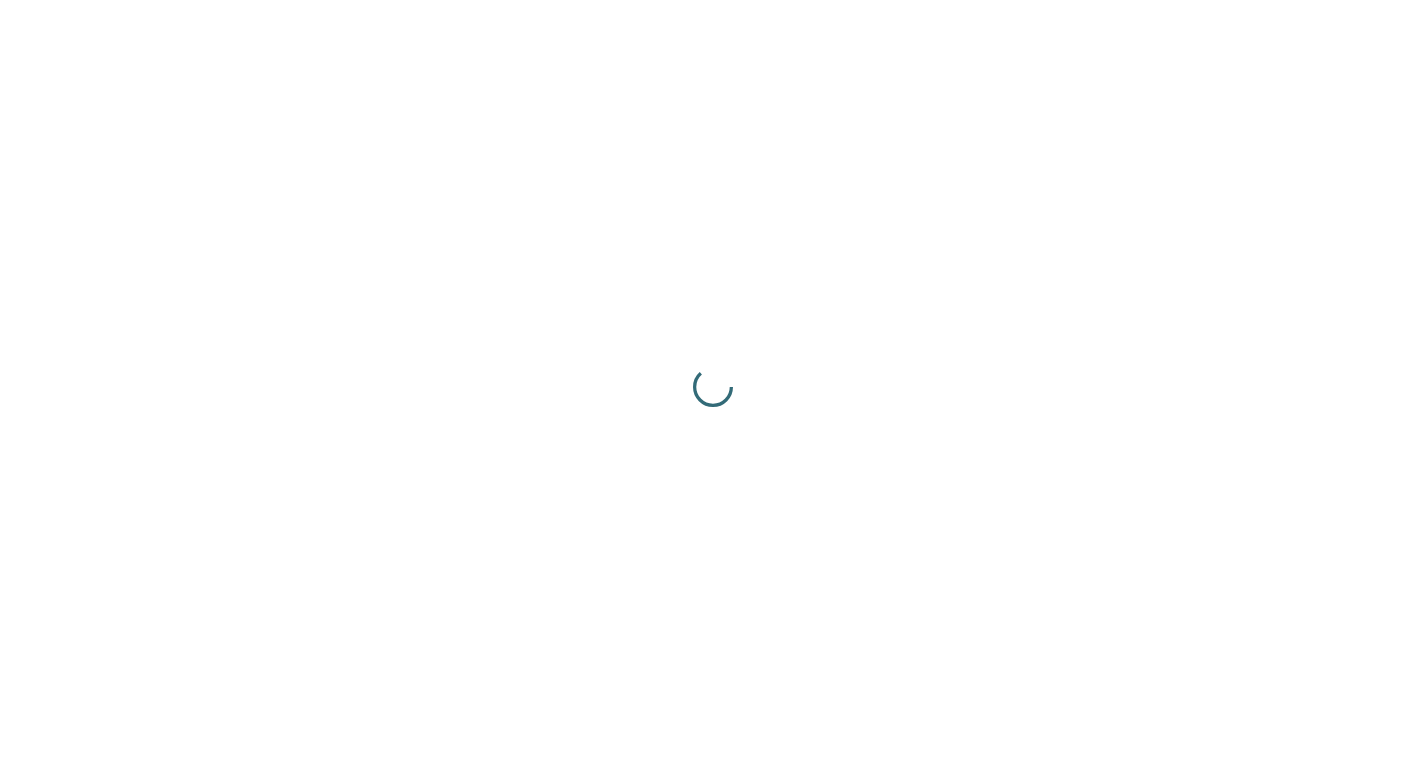 scroll, scrollTop: 0, scrollLeft: 0, axis: both 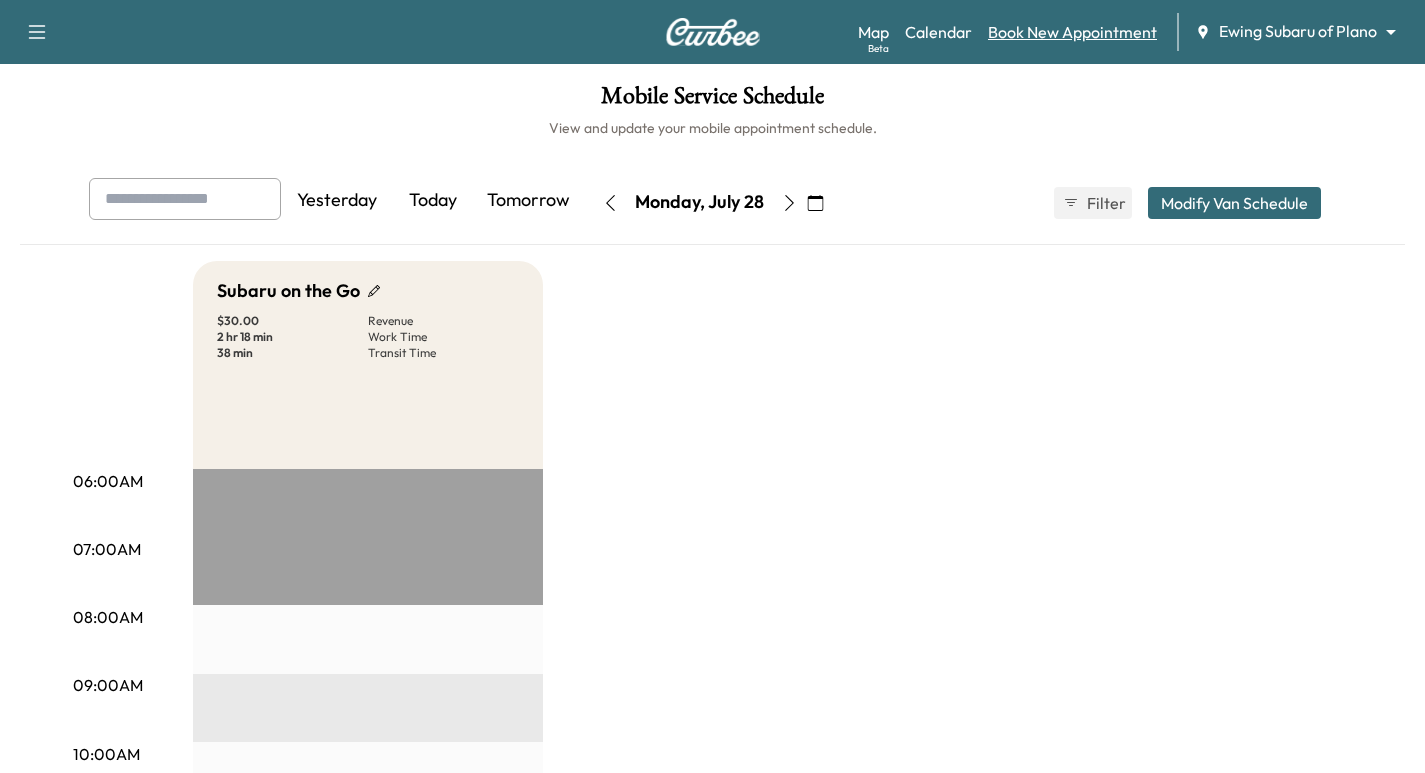 click on "Book New Appointment" at bounding box center [1072, 32] 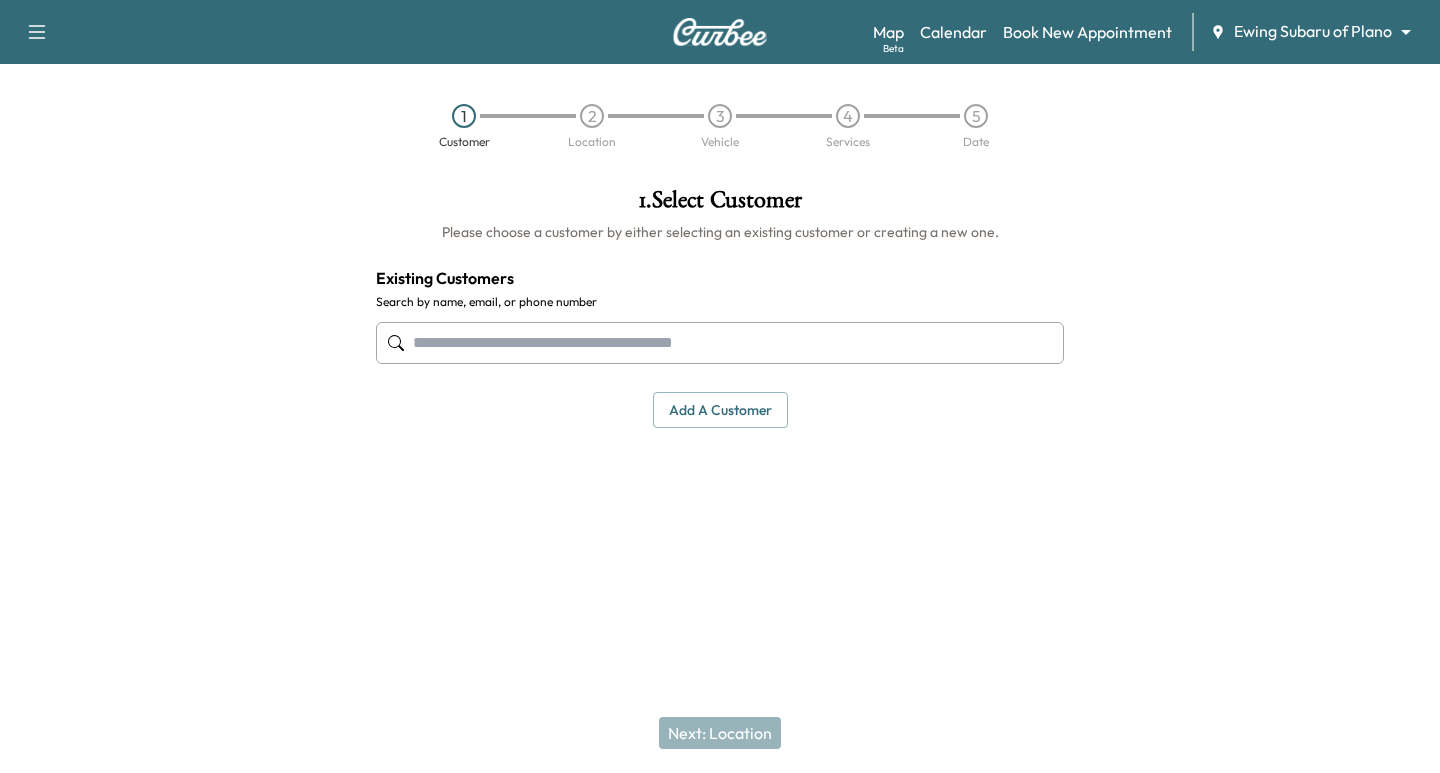 click at bounding box center (720, 343) 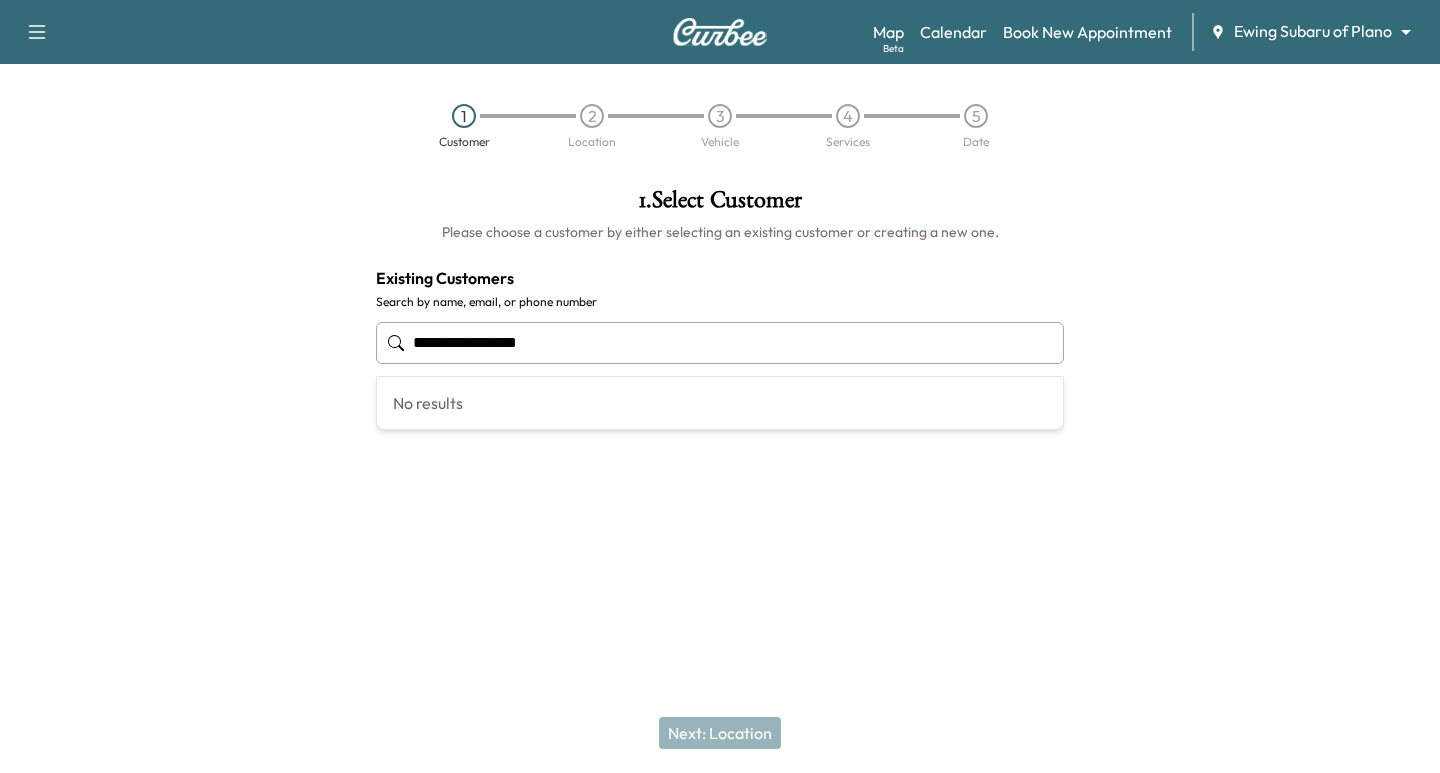drag, startPoint x: 635, startPoint y: 336, endPoint x: -313, endPoint y: 352, distance: 948.135 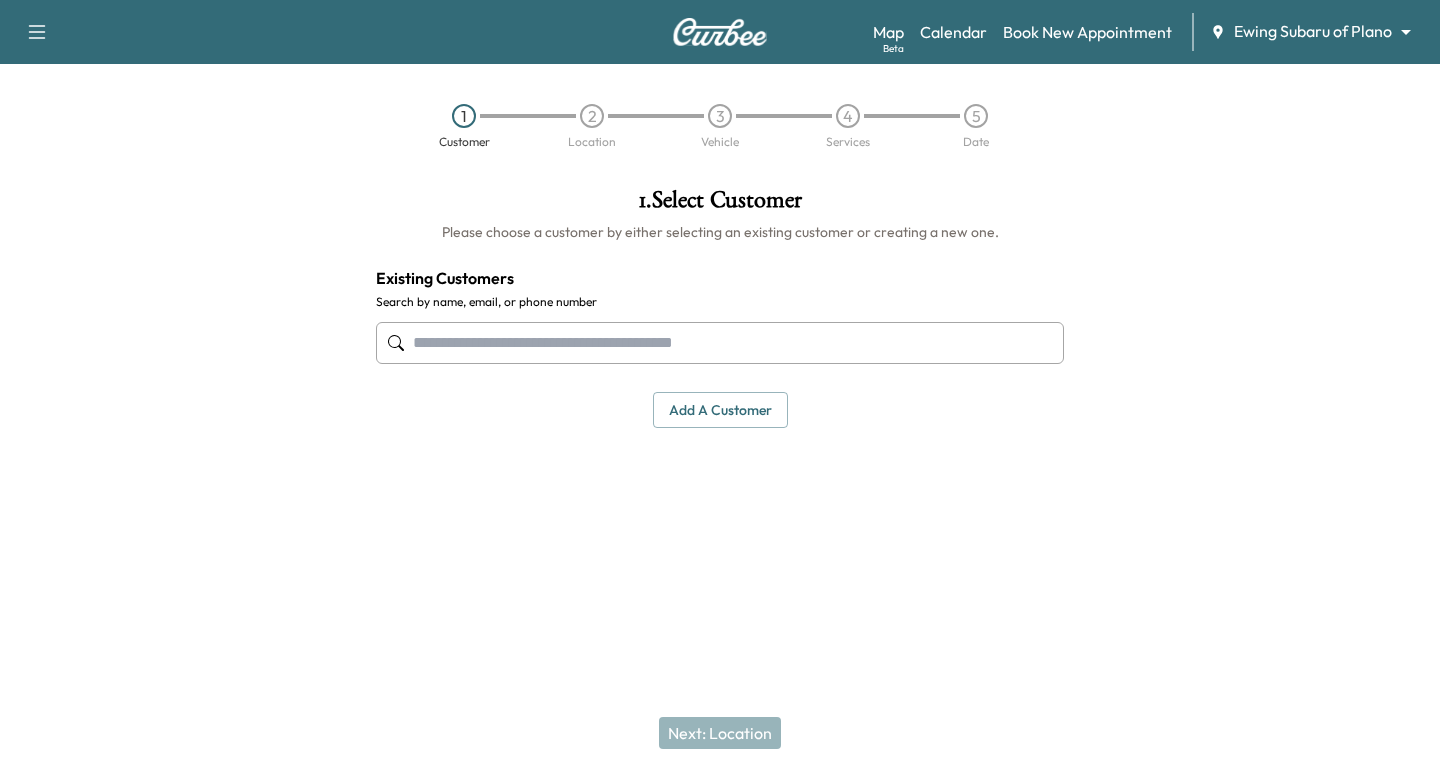 click on "Add a customer" at bounding box center (720, 410) 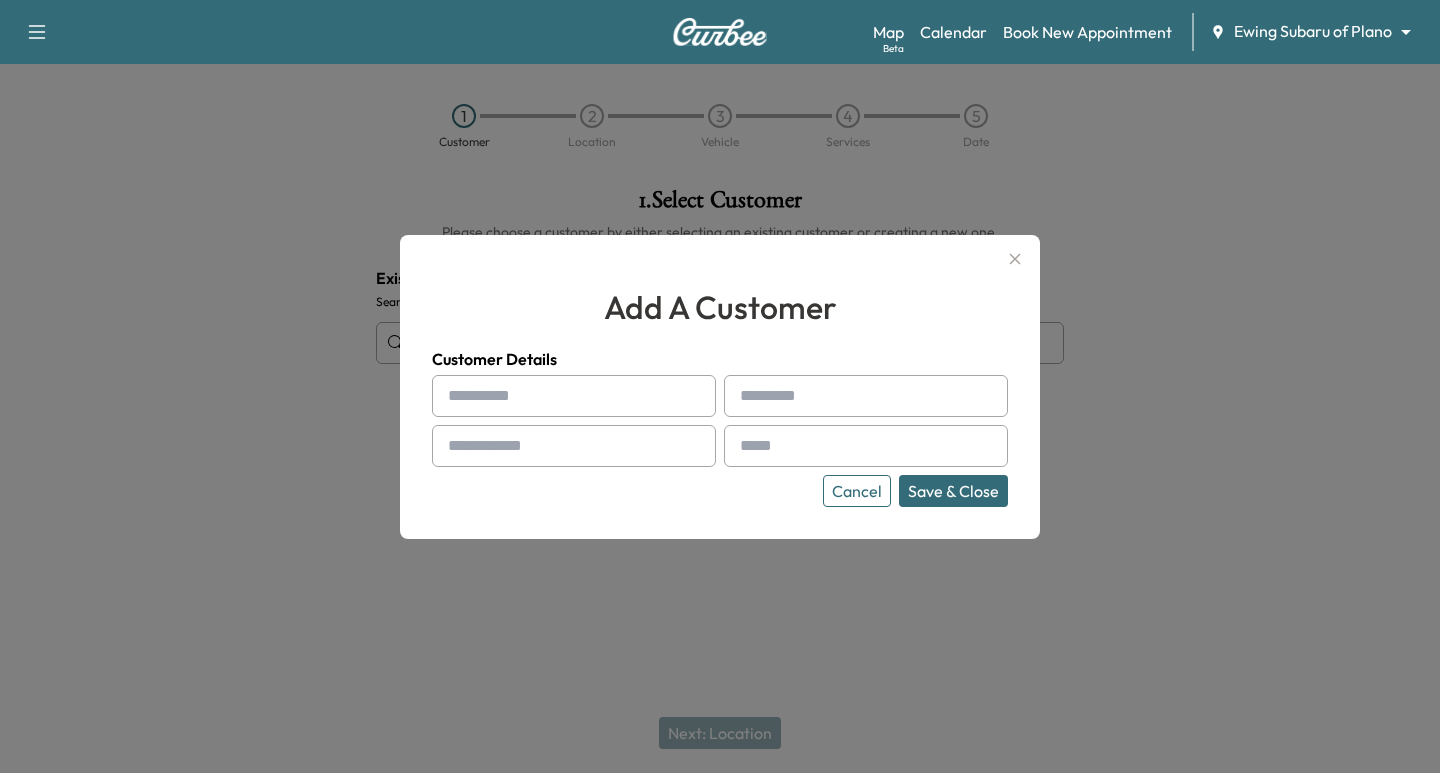 click at bounding box center (574, 396) 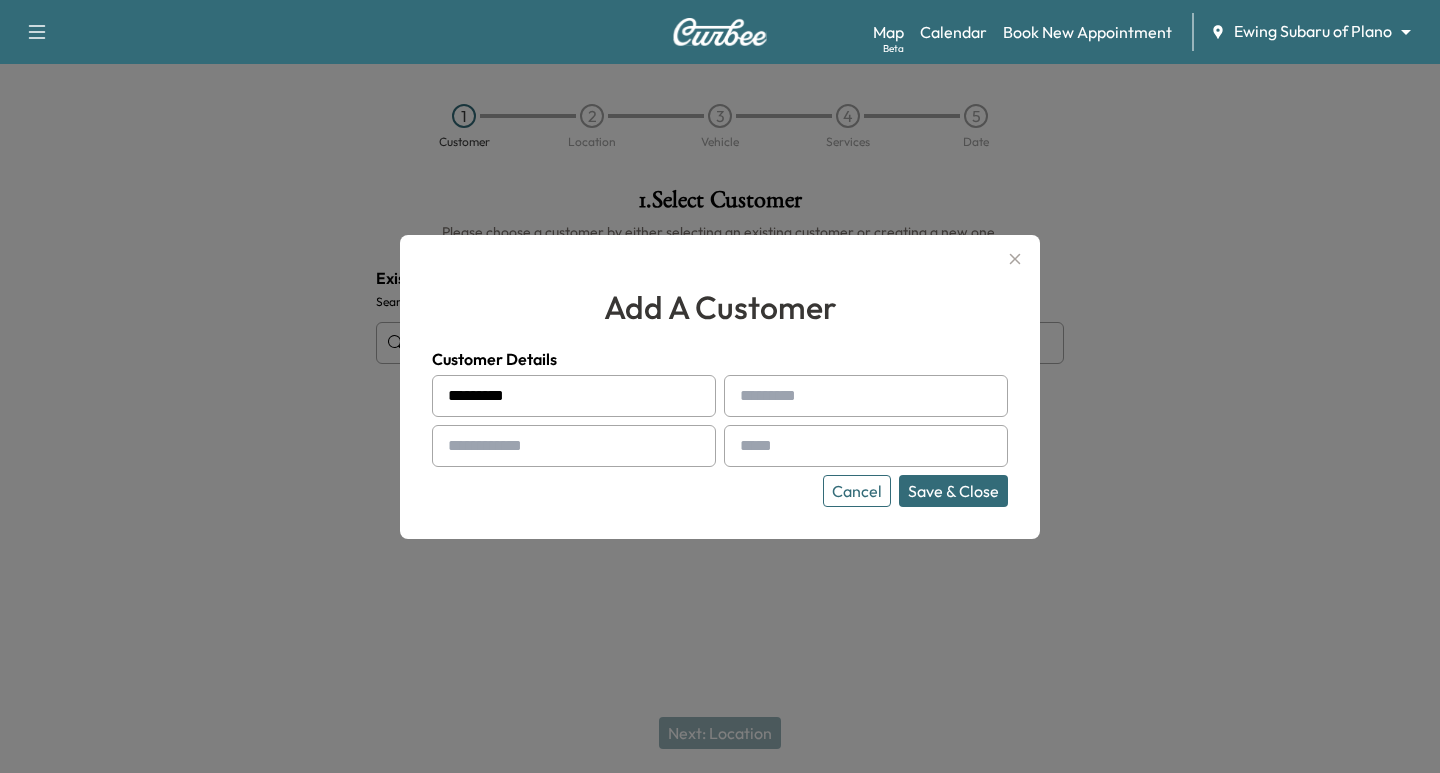 type on "*********" 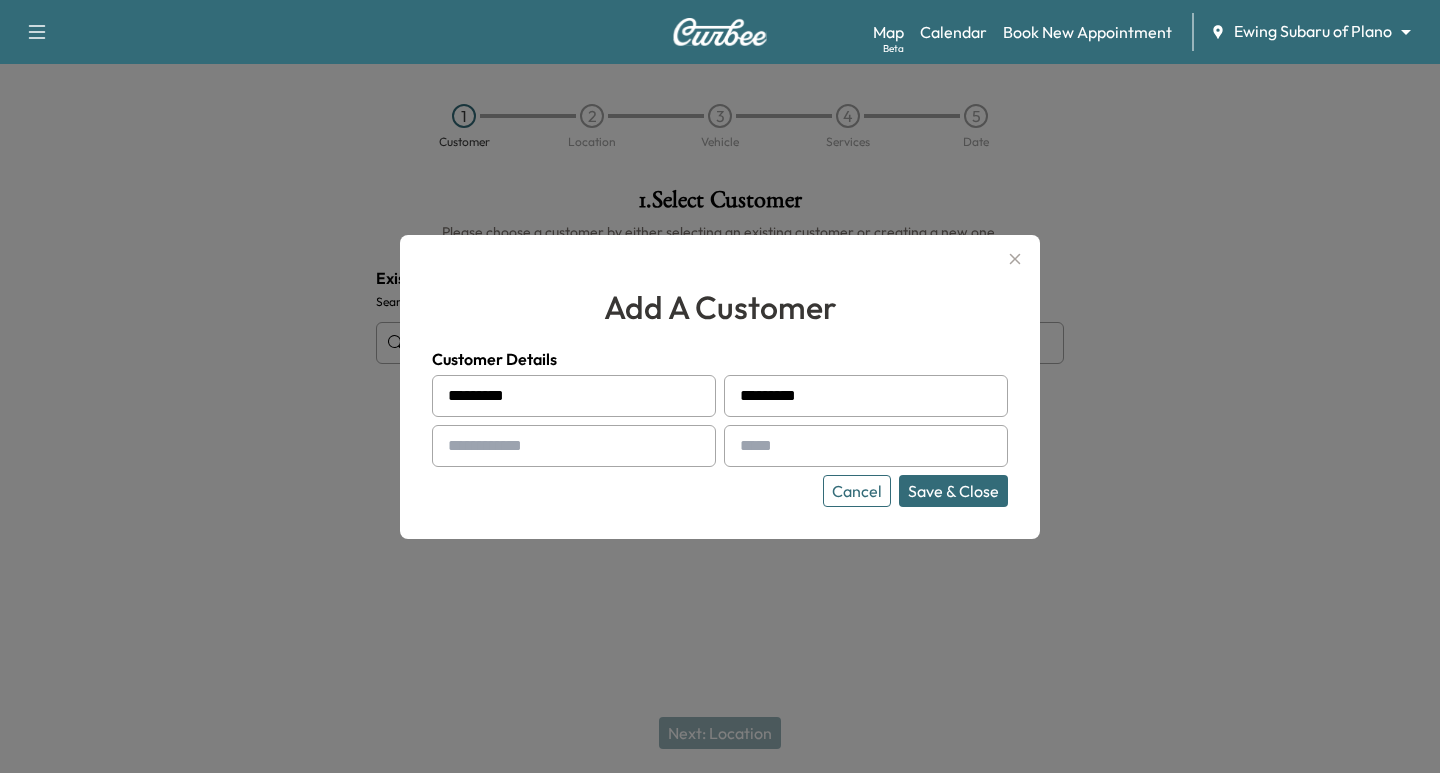 type on "*********" 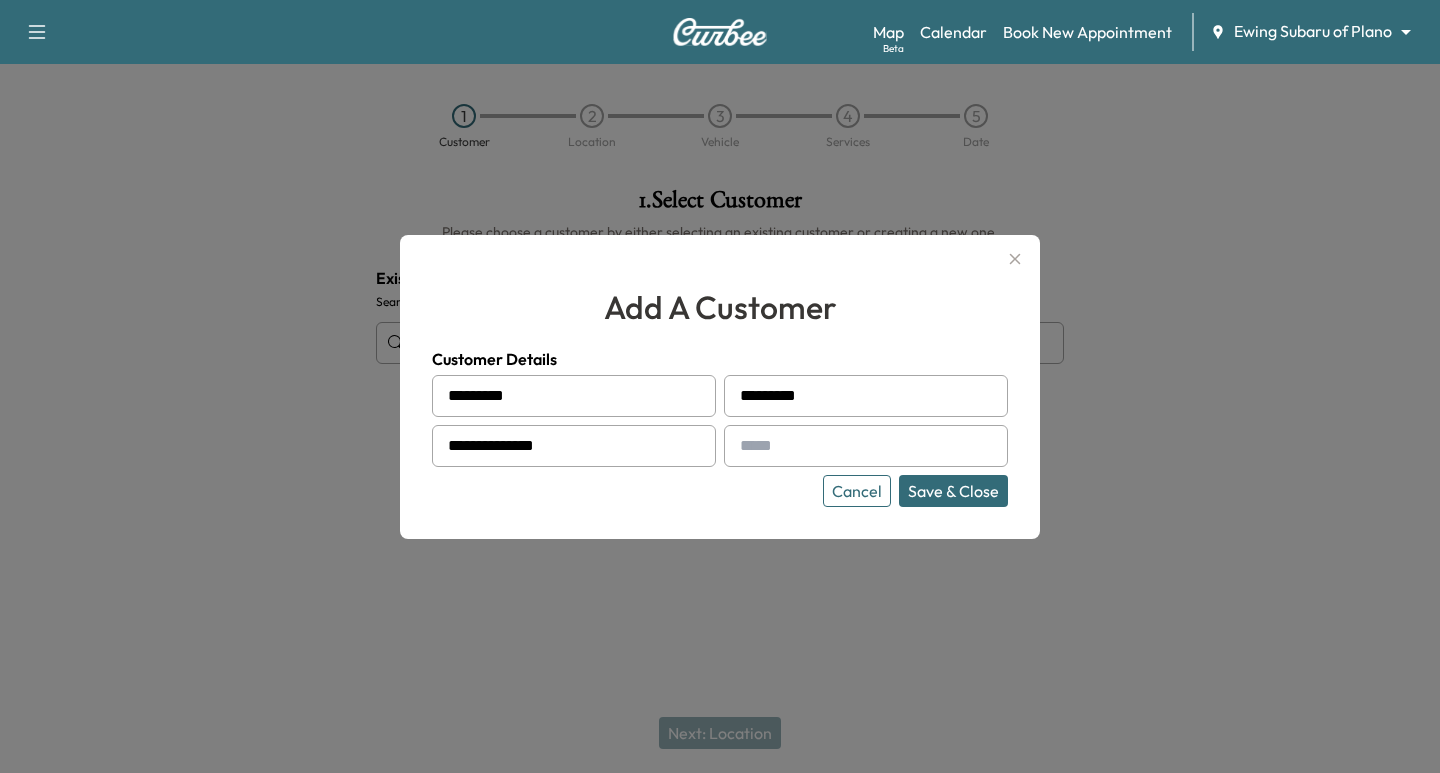 type on "**********" 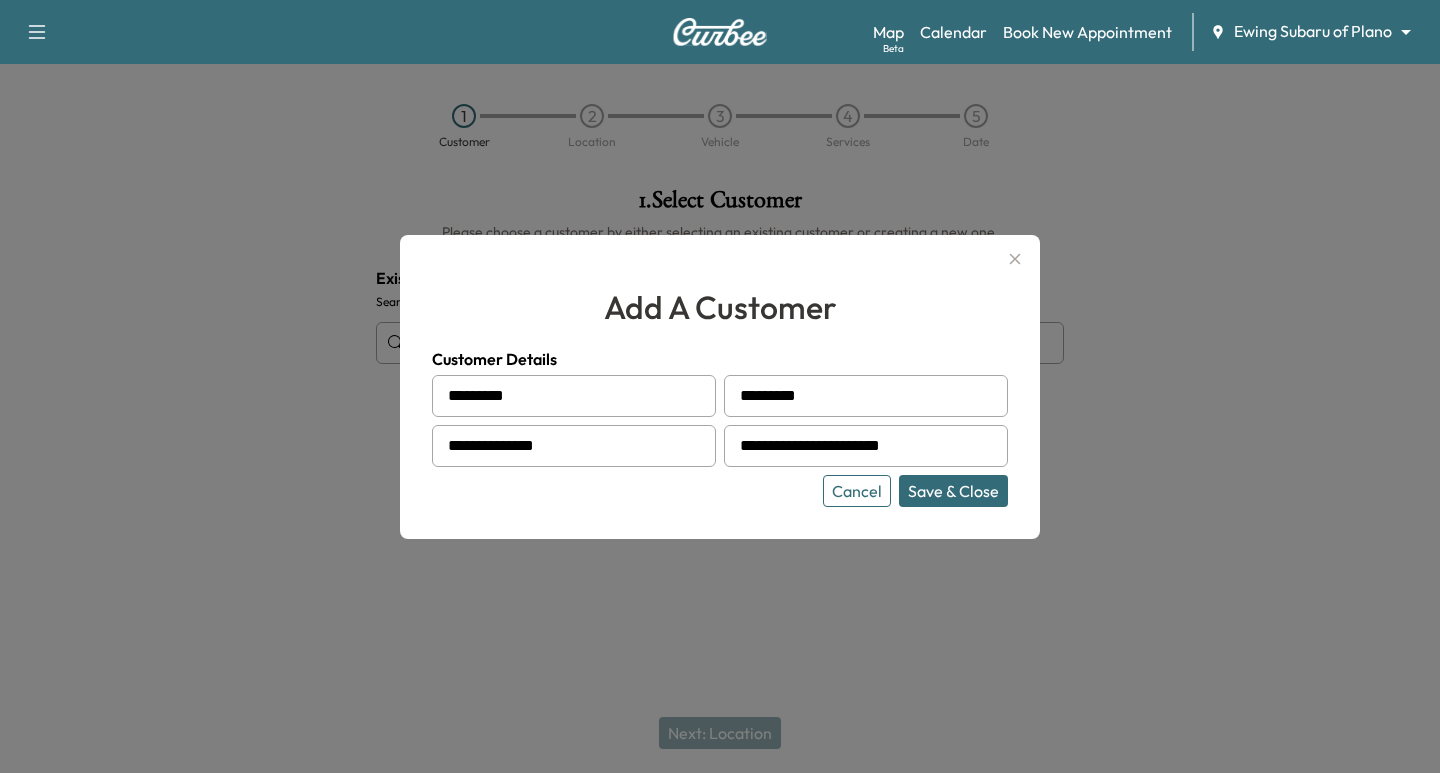 type on "**********" 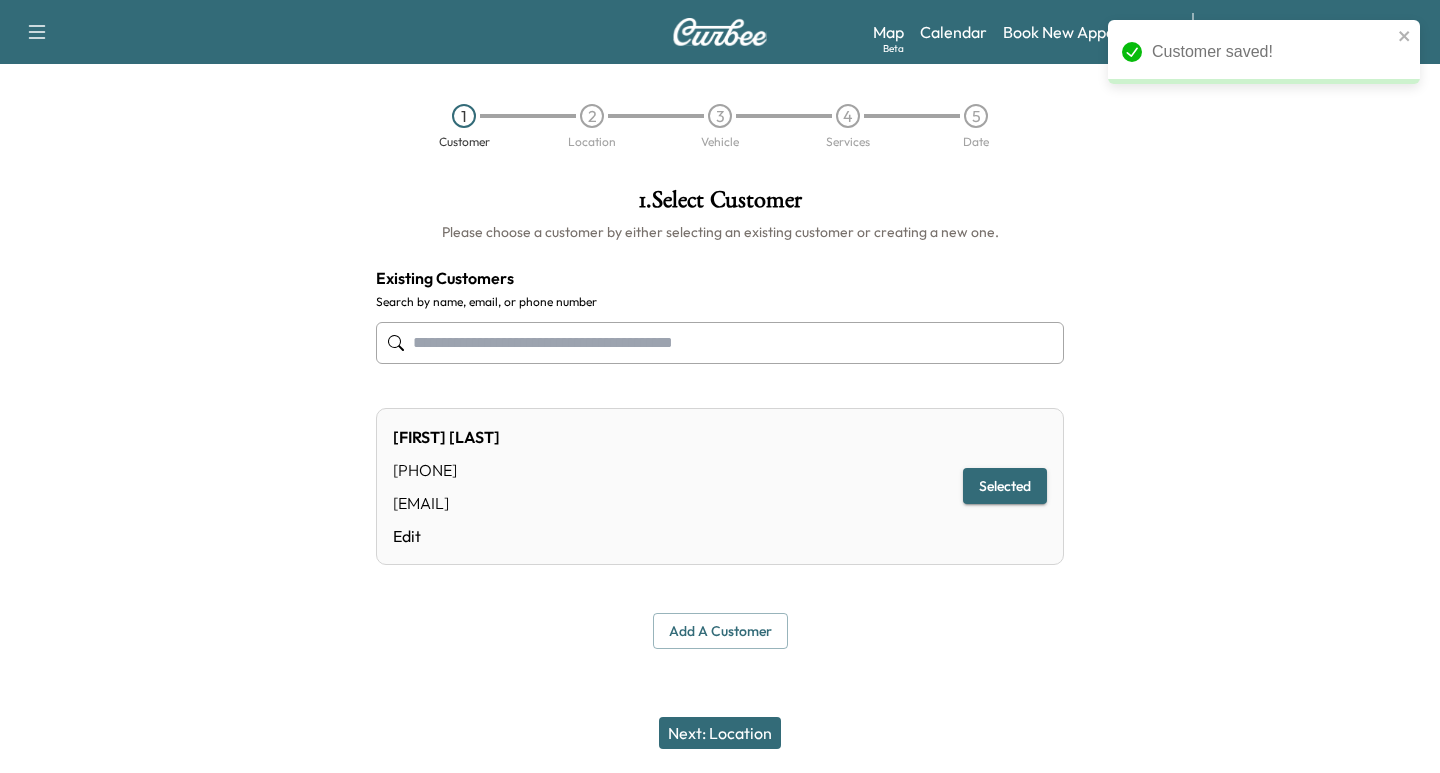 click on "Next: Location" at bounding box center [720, 733] 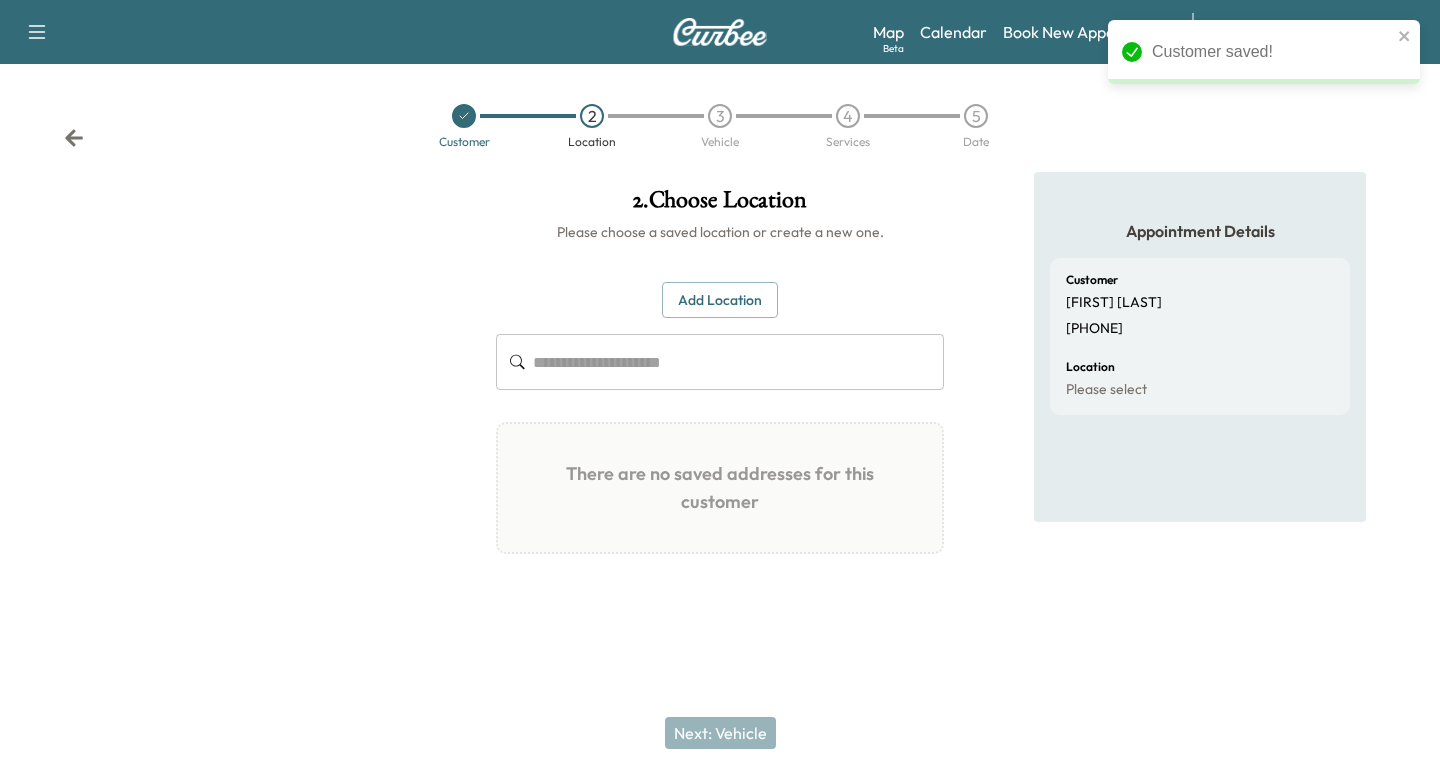 click on "Add Location" at bounding box center [720, 300] 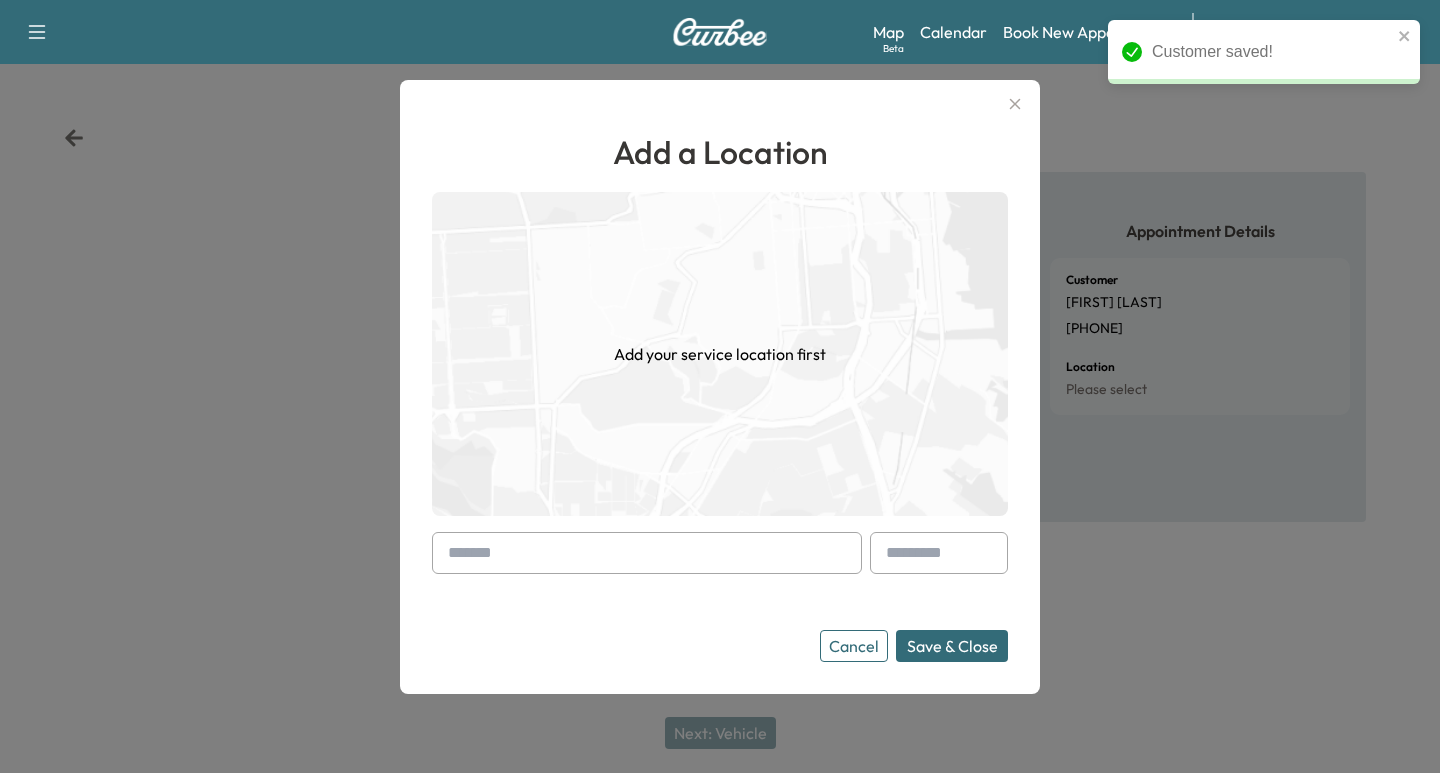 click at bounding box center [647, 553] 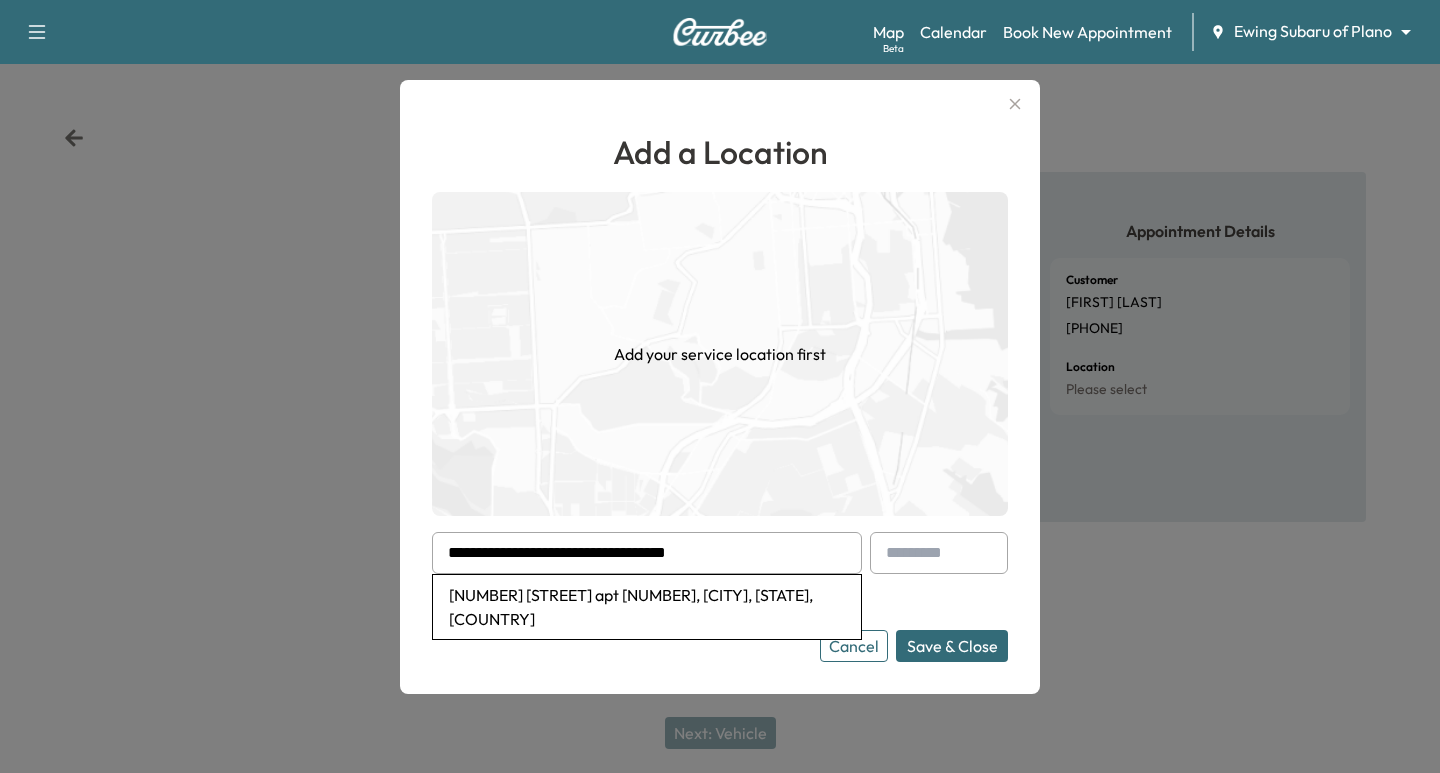 click on "[NUMBER] [STREET] apt [NUMBER], [CITY], [STATE], [COUNTRY]" at bounding box center (647, 607) 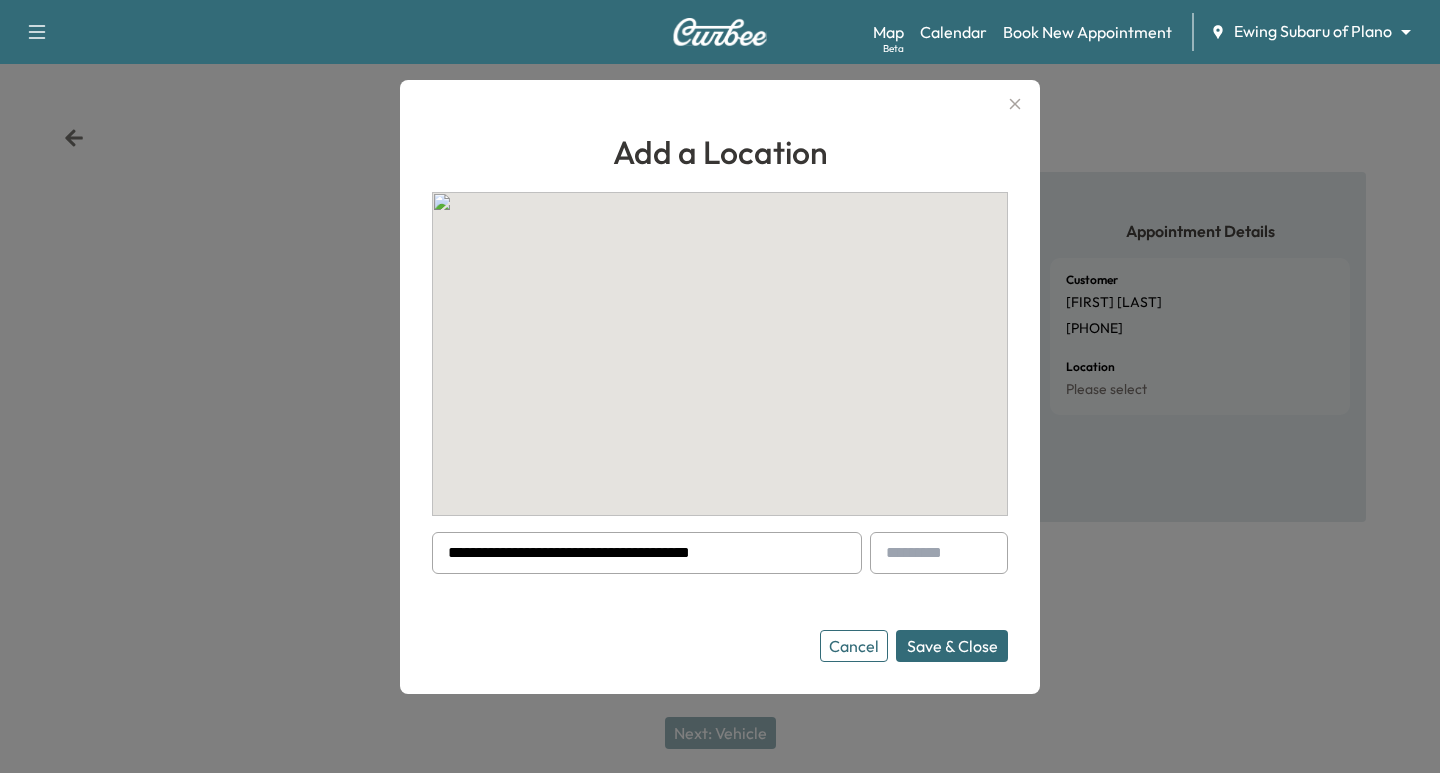 click on "Save & Close" at bounding box center [952, 646] 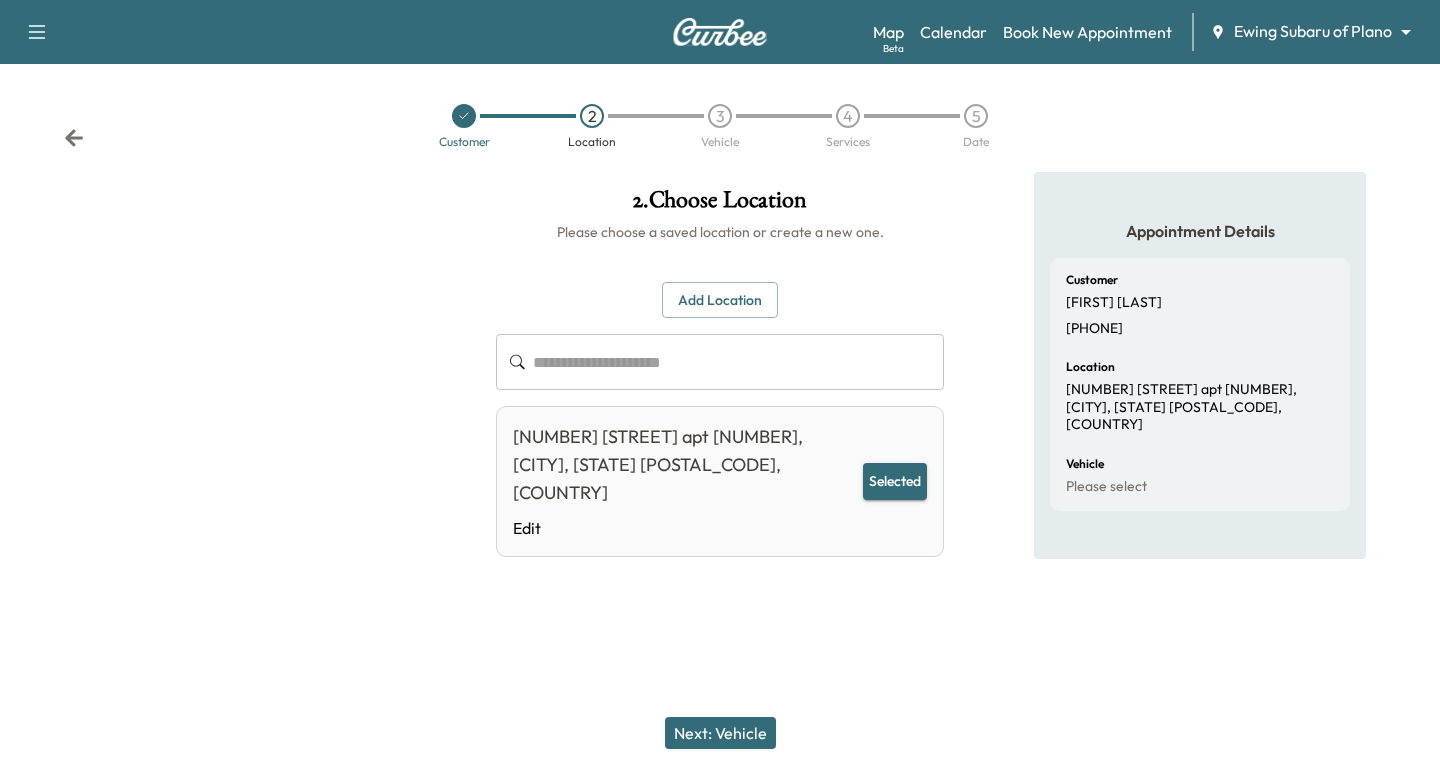click on "Next: Vehicle" at bounding box center [720, 733] 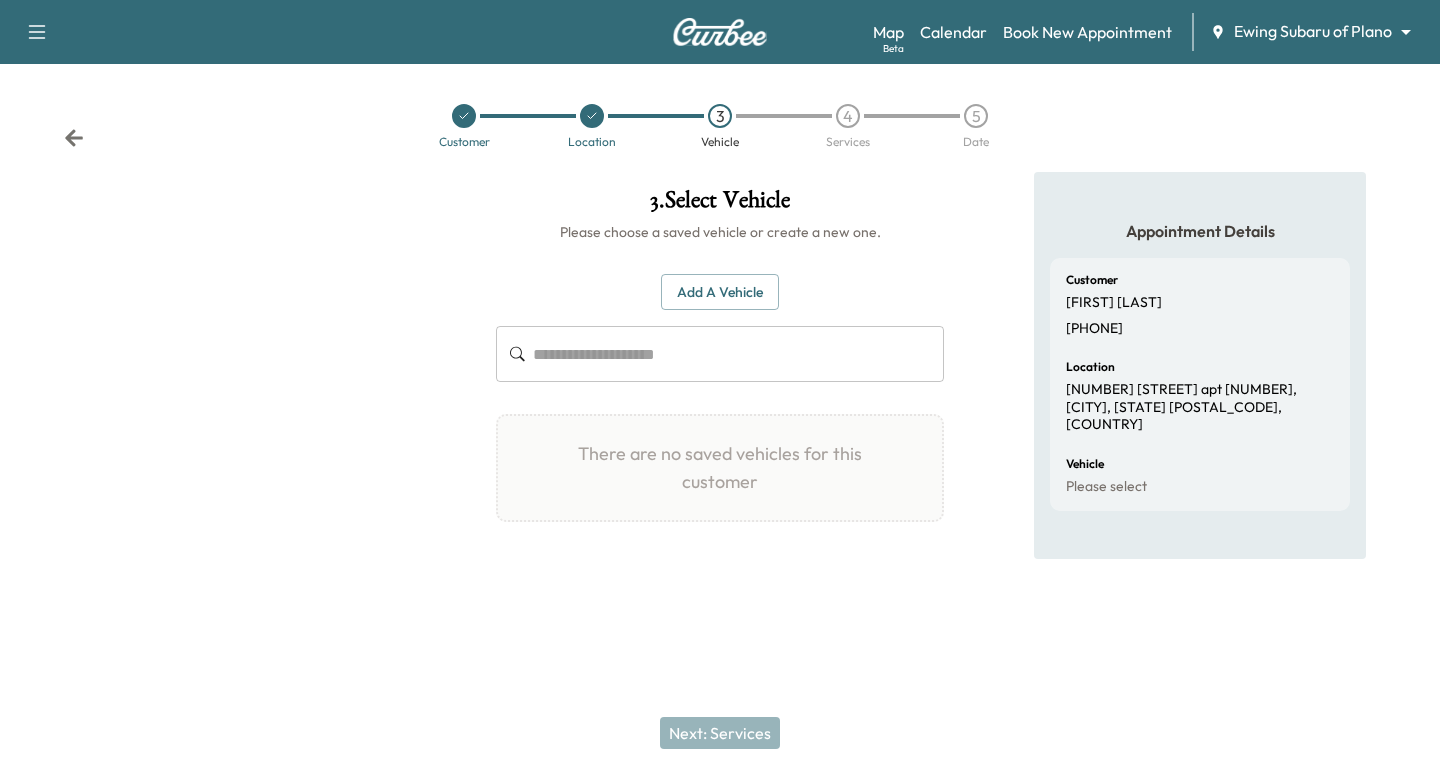 click on "Add a Vehicle" at bounding box center [720, 292] 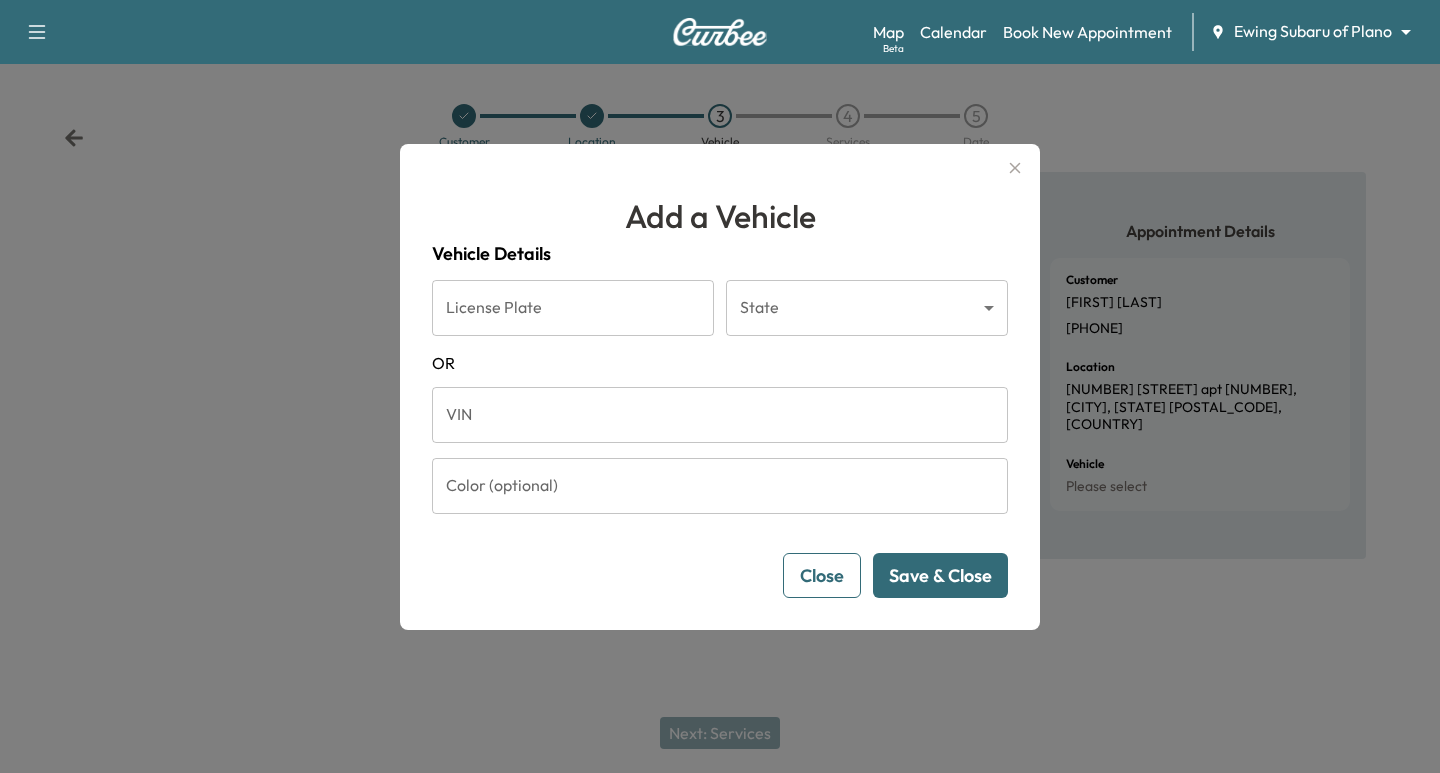 click on "VIN" at bounding box center [720, 415] 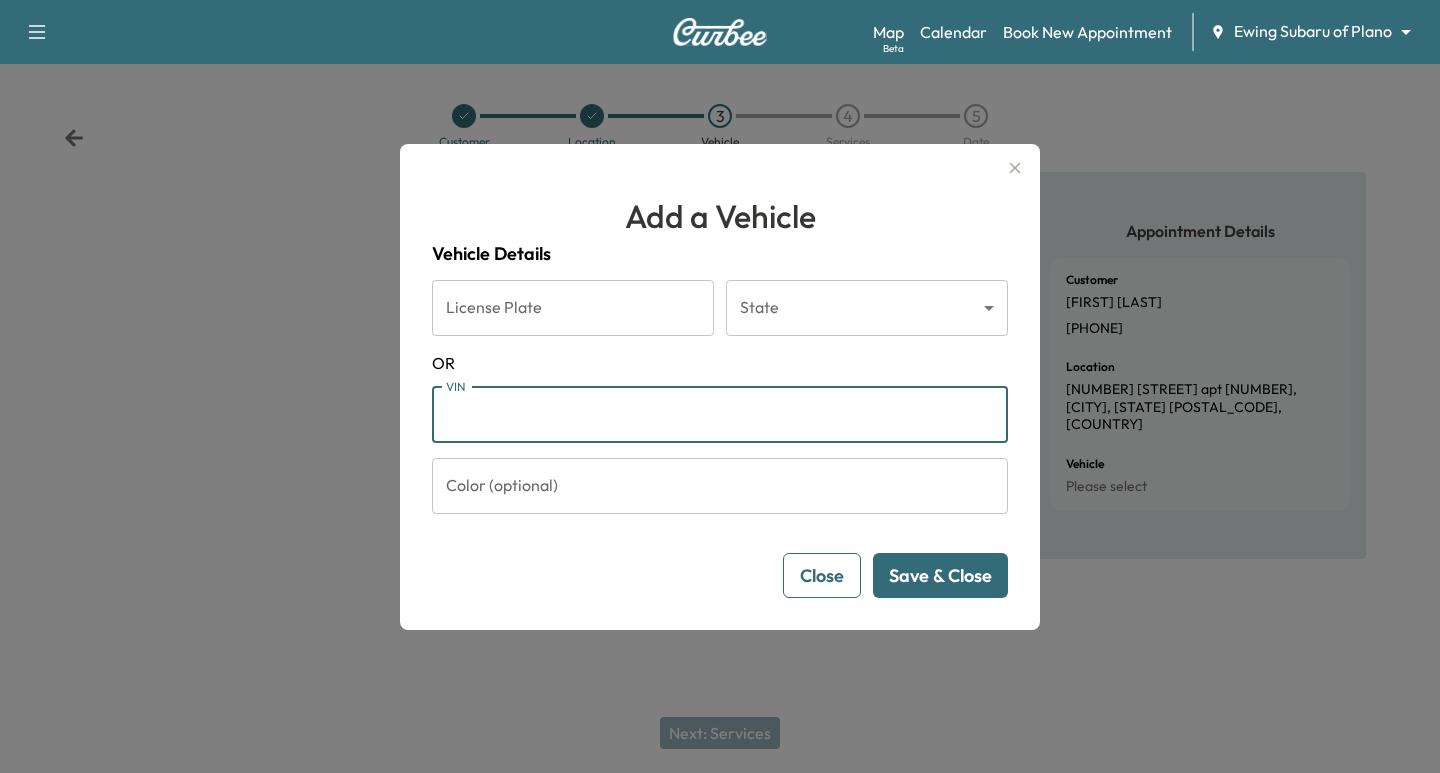 paste on "**********" 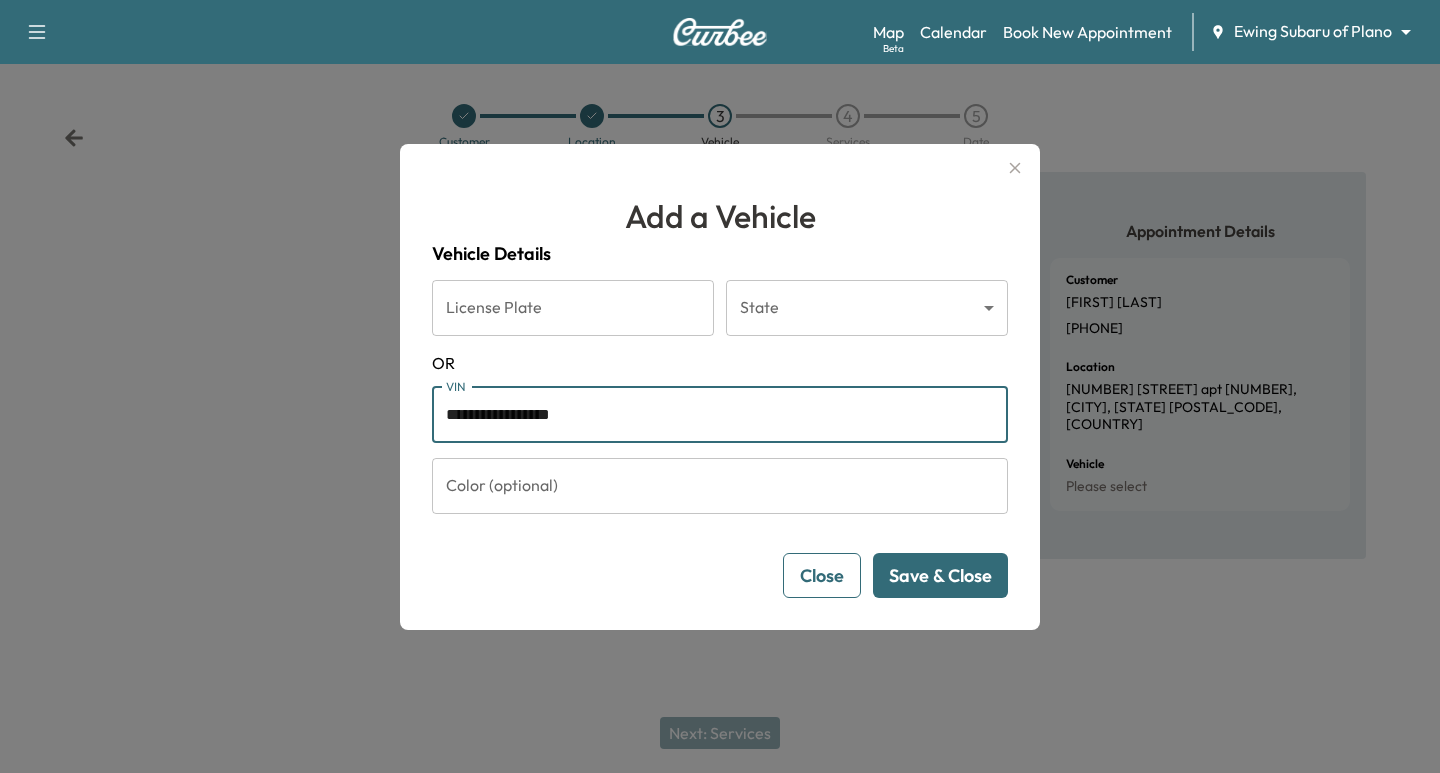 type on "**********" 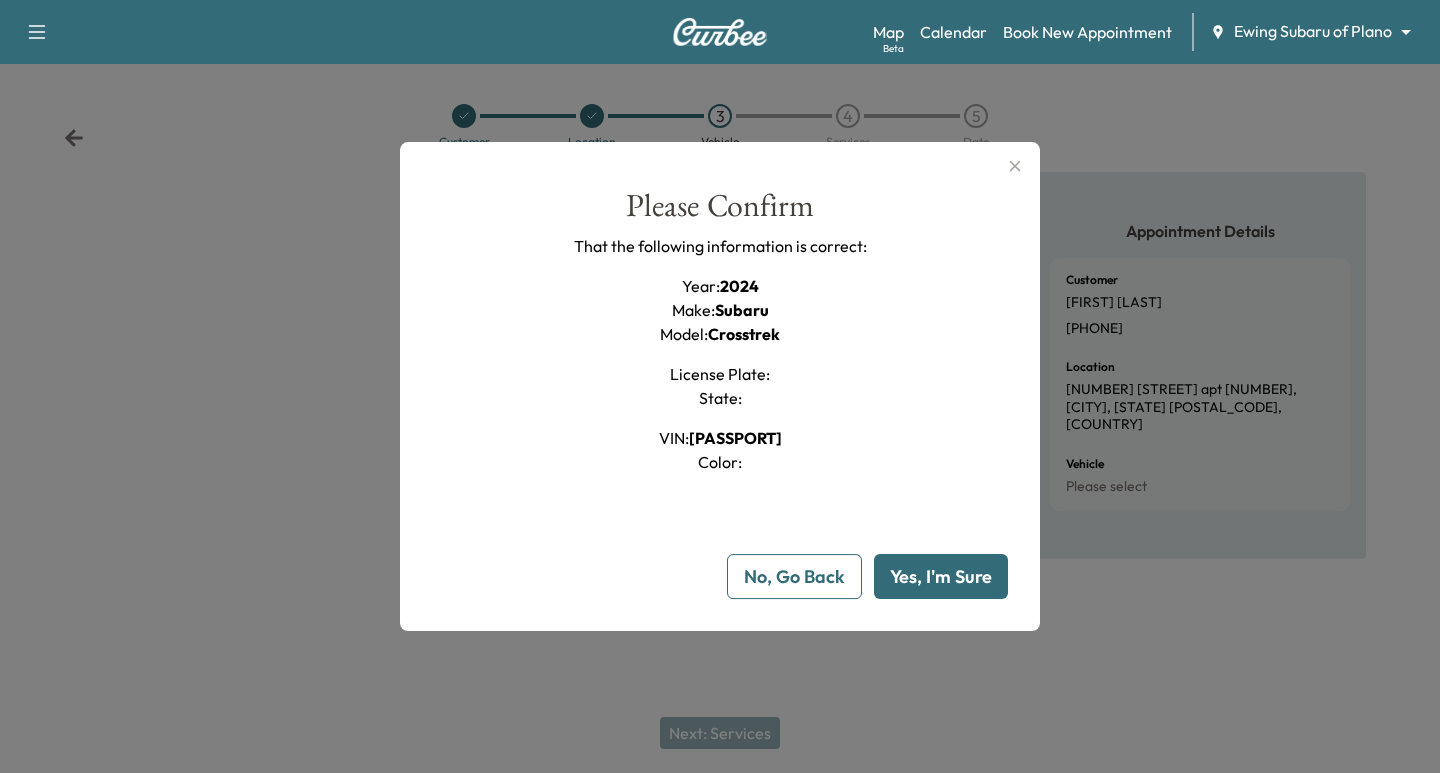 click on "Yes, I'm Sure" at bounding box center (941, 576) 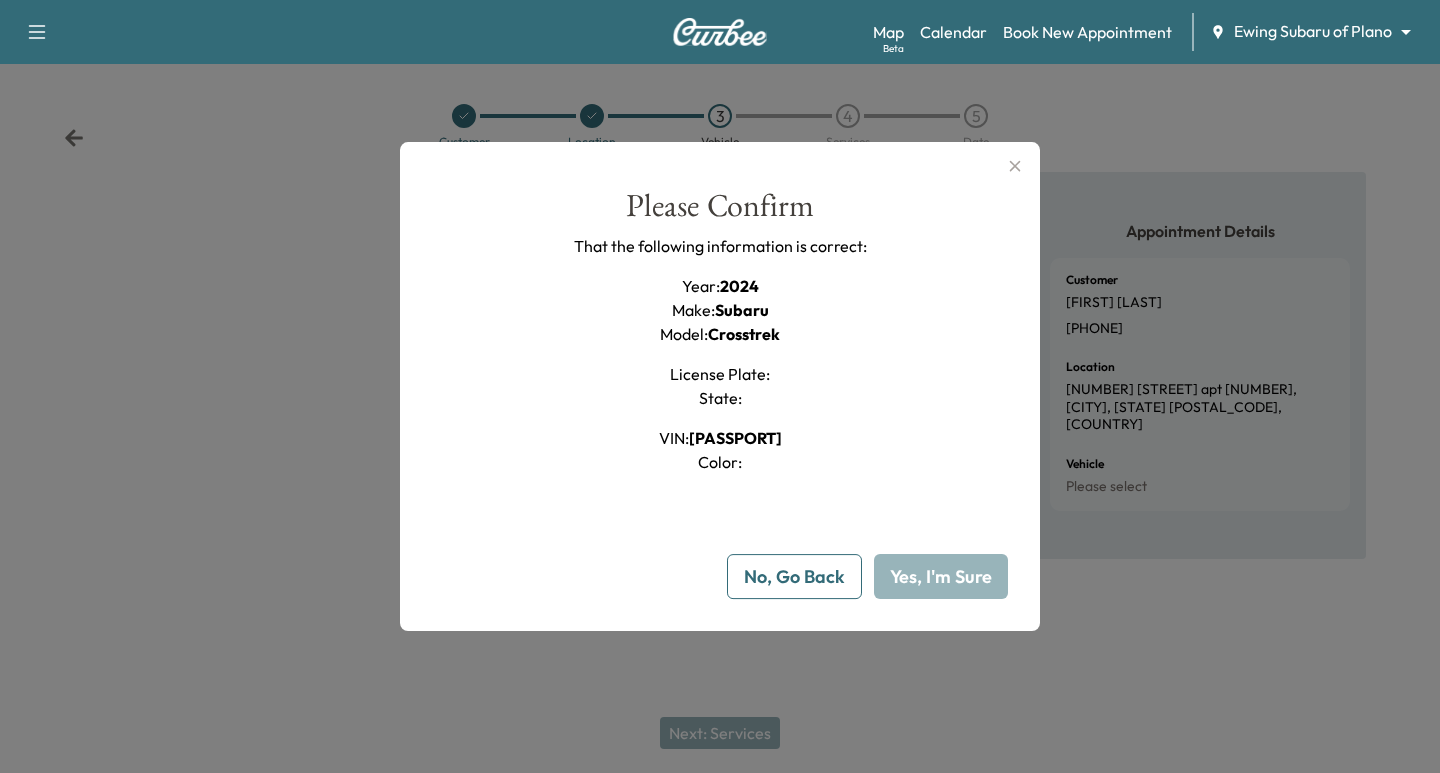 type 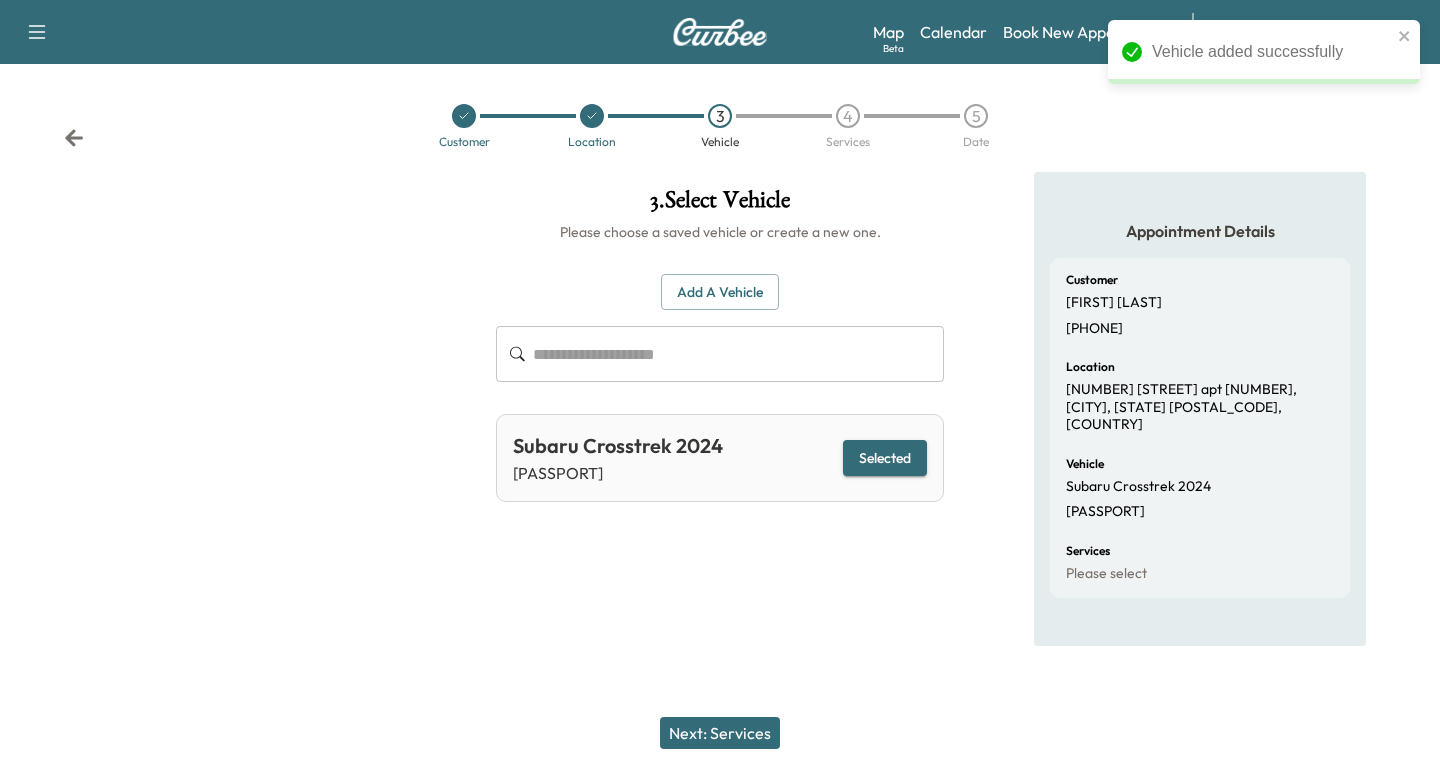 click on "Next: Services" at bounding box center (720, 733) 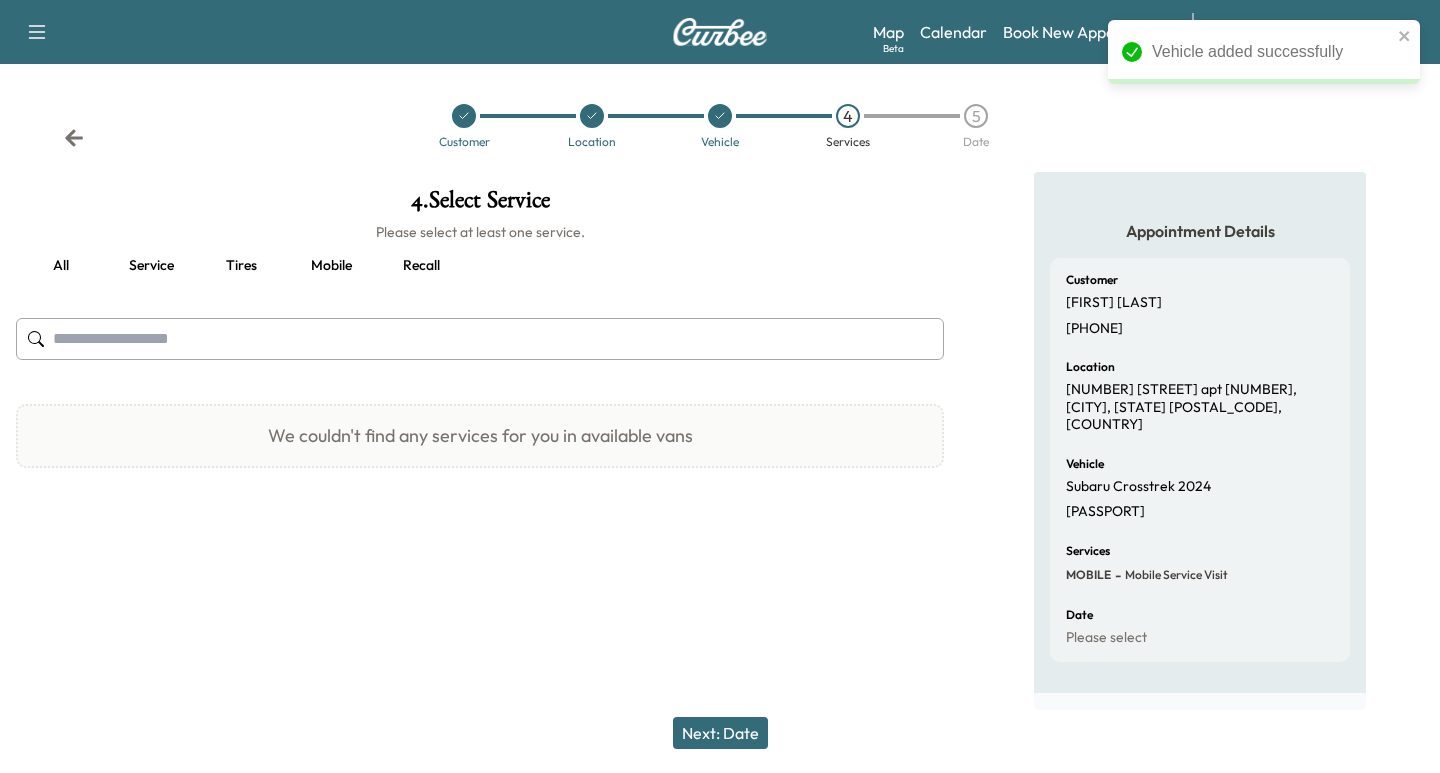 click on "Service" at bounding box center (151, 266) 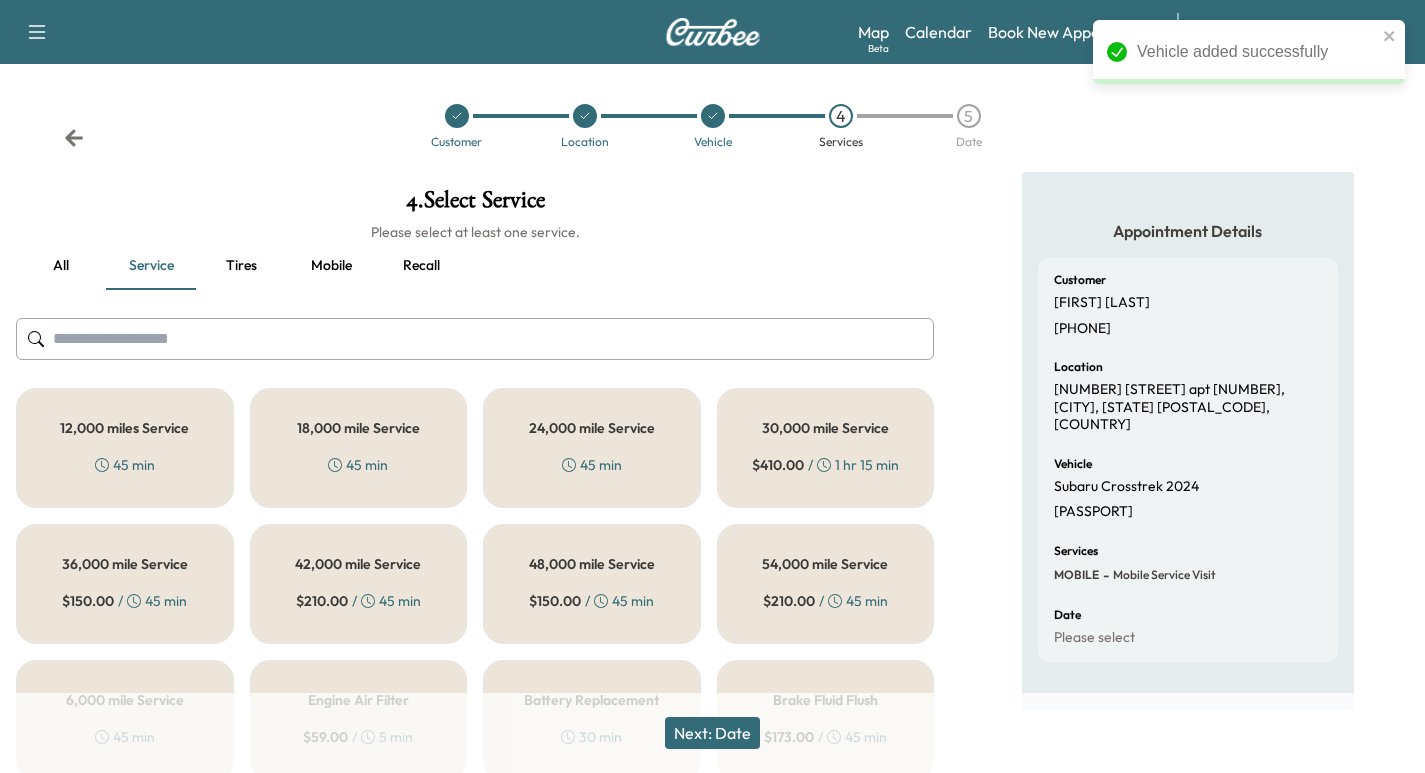 drag, startPoint x: 165, startPoint y: 452, endPoint x: 214, endPoint y: 526, distance: 88.752464 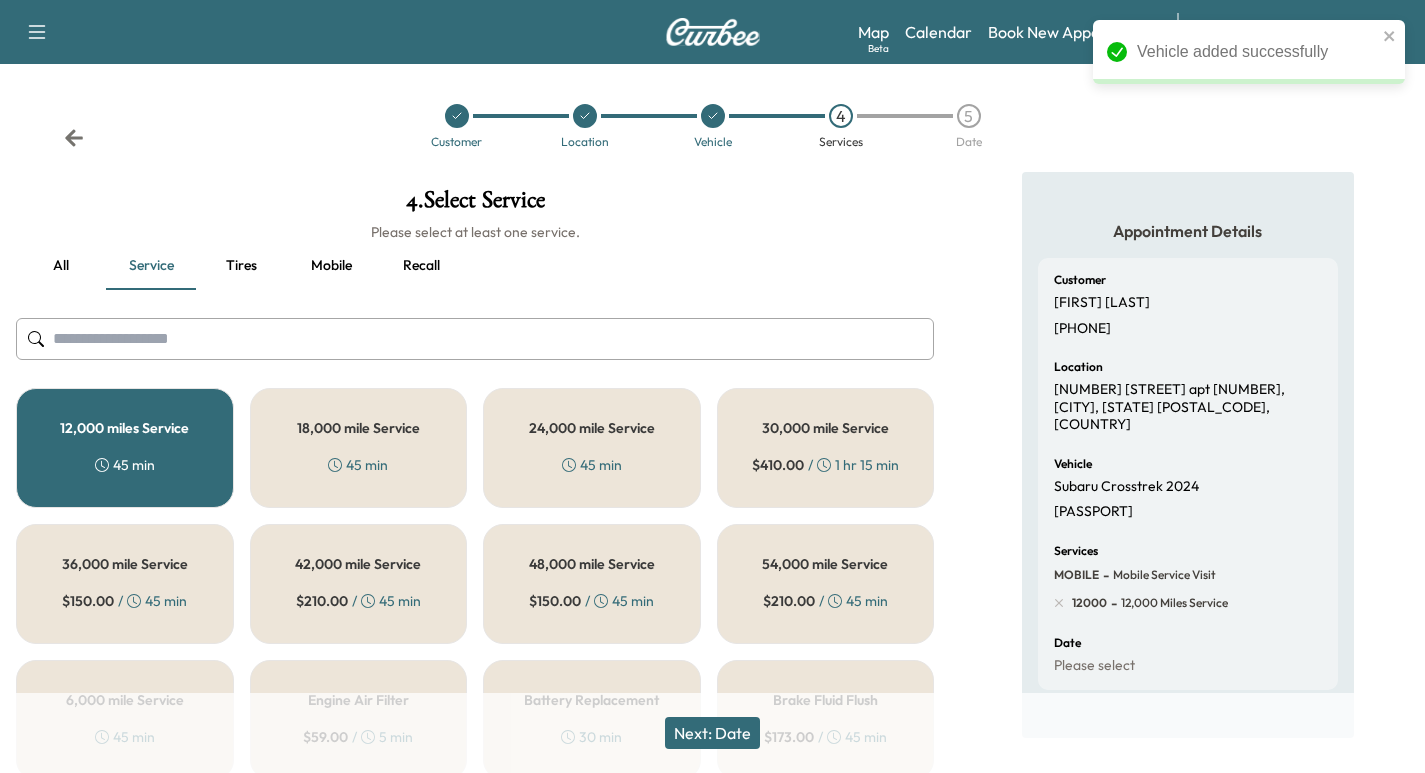 click on "Next: Date" at bounding box center [712, 733] 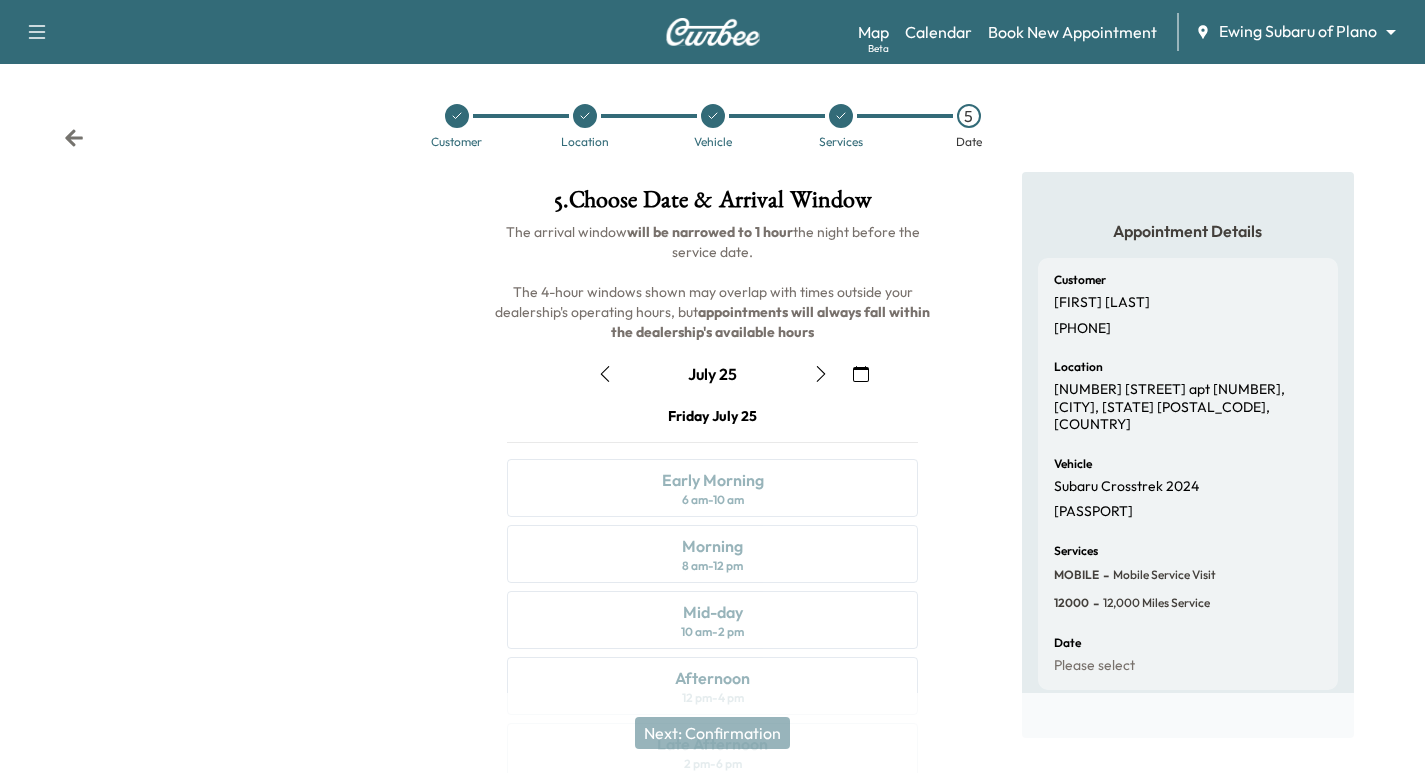 click 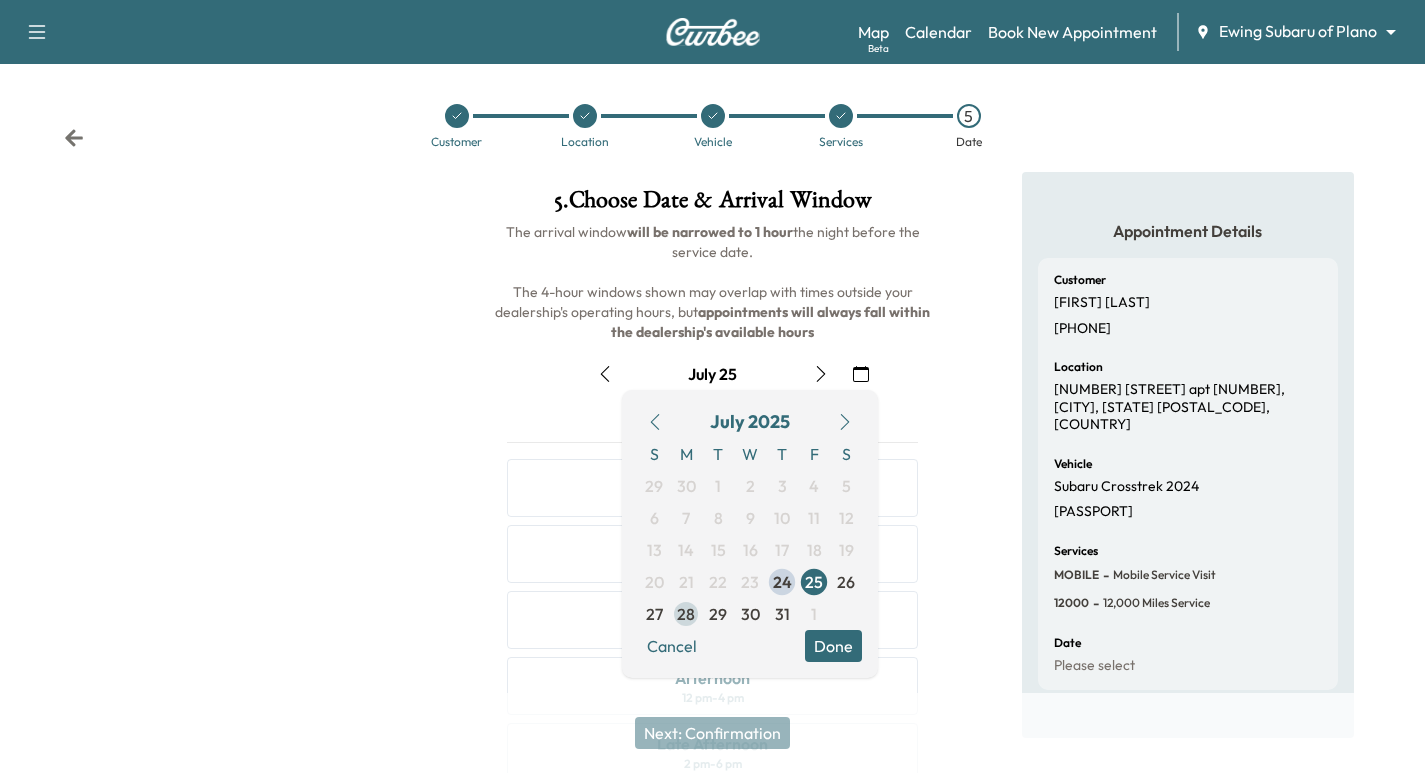 click on "28" at bounding box center [686, 614] 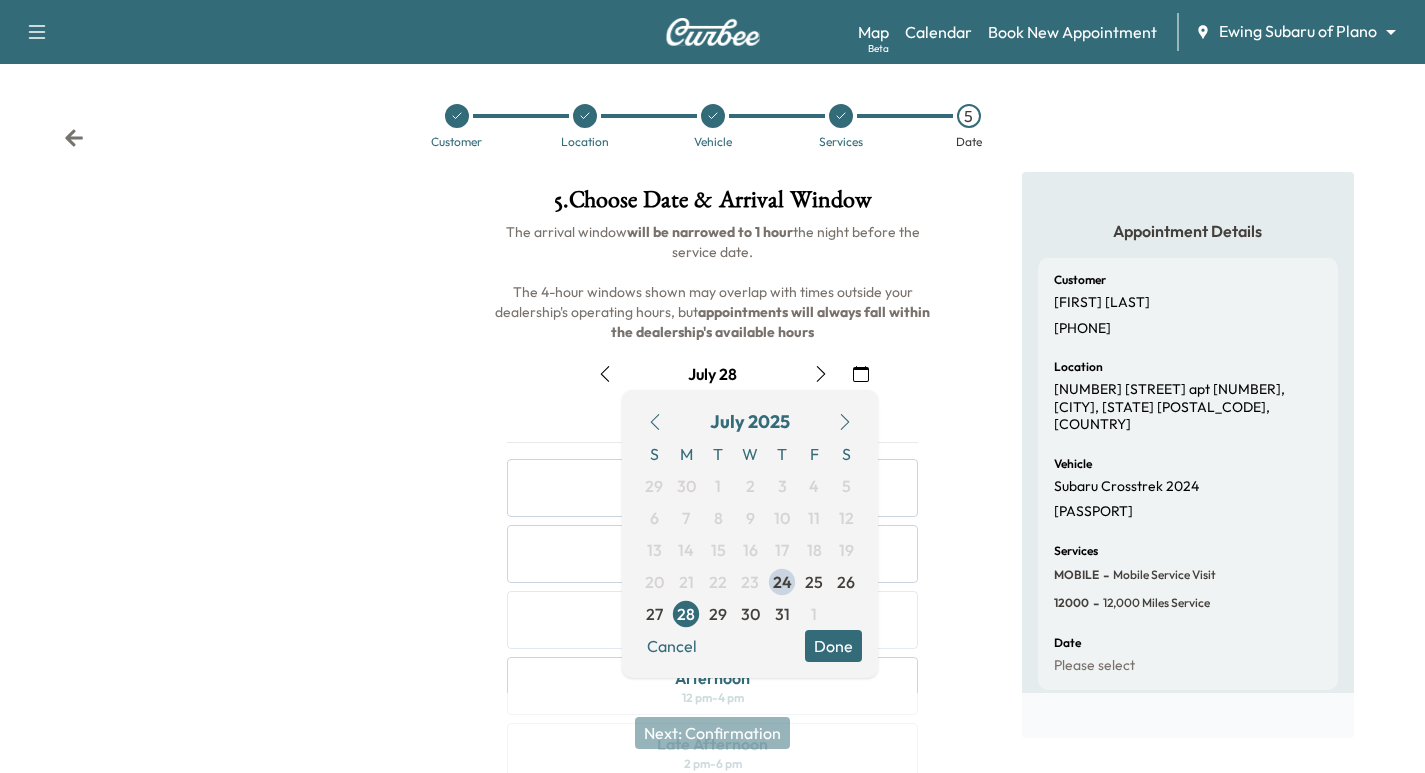 click at bounding box center (237, 554) 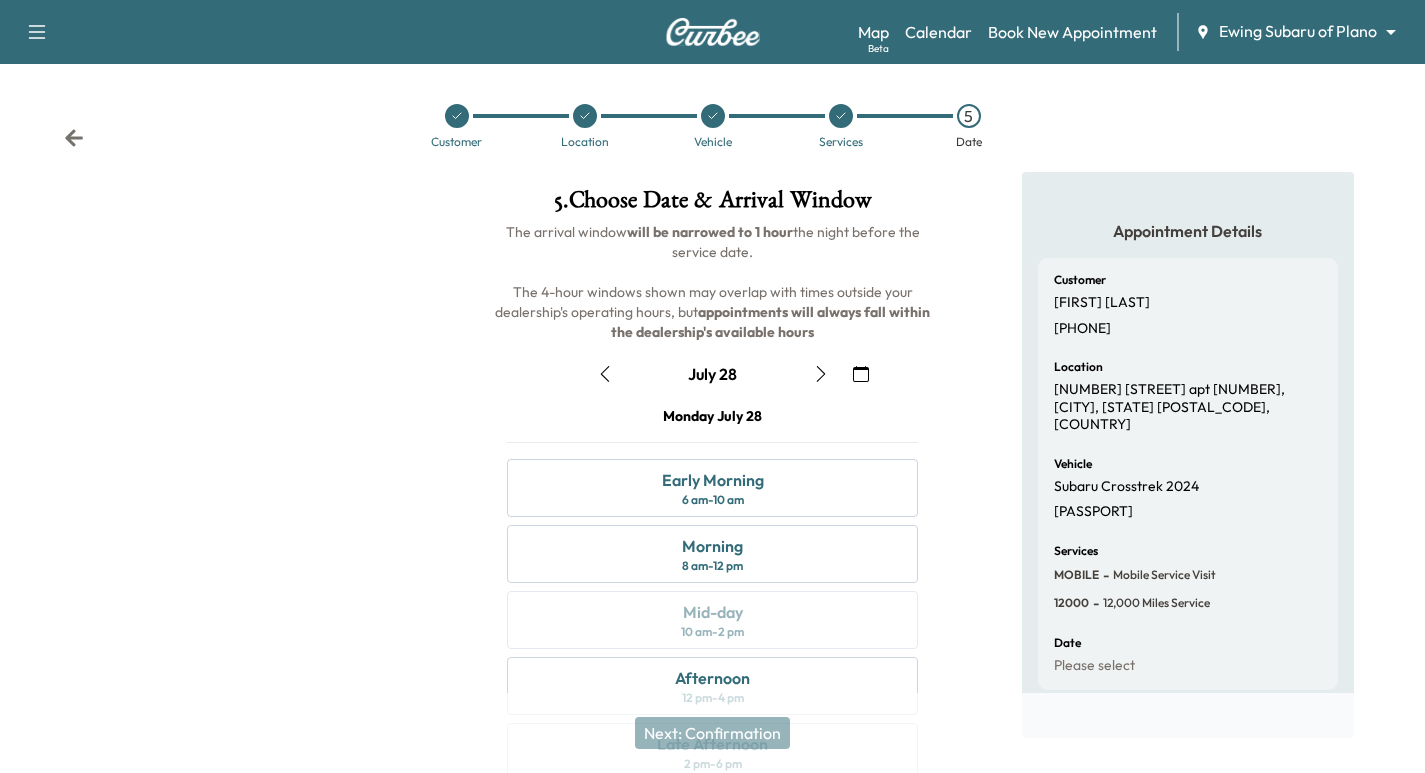 click 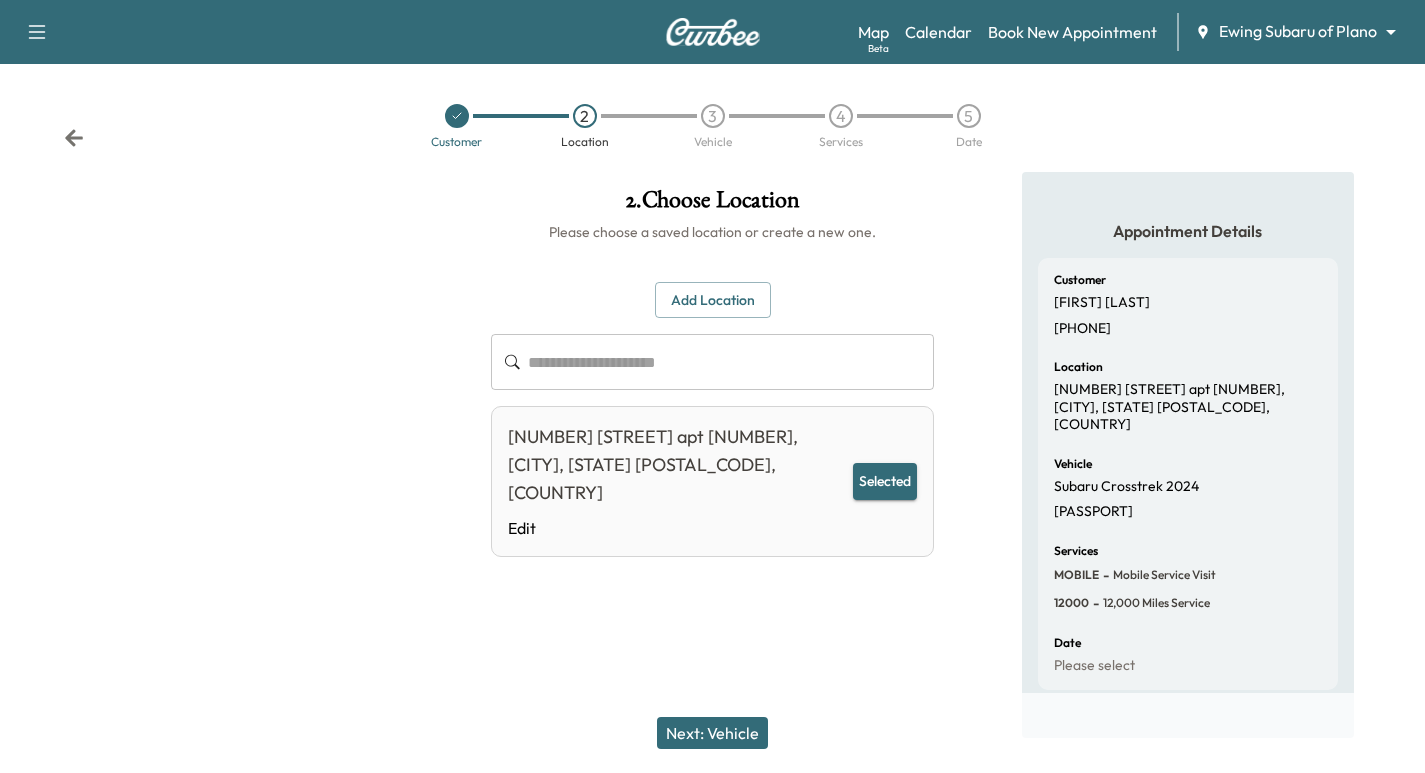 click on "Add Location" at bounding box center (713, 300) 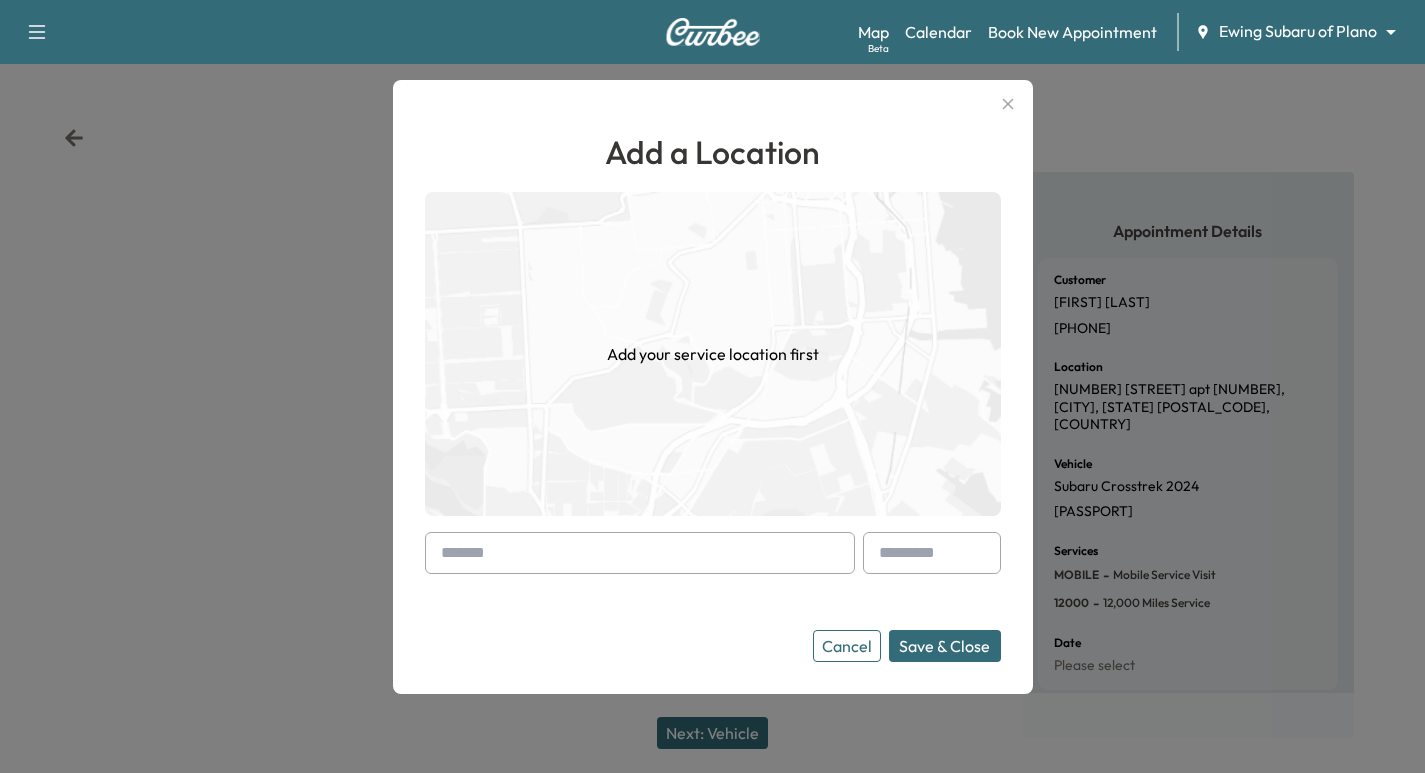 click at bounding box center (640, 553) 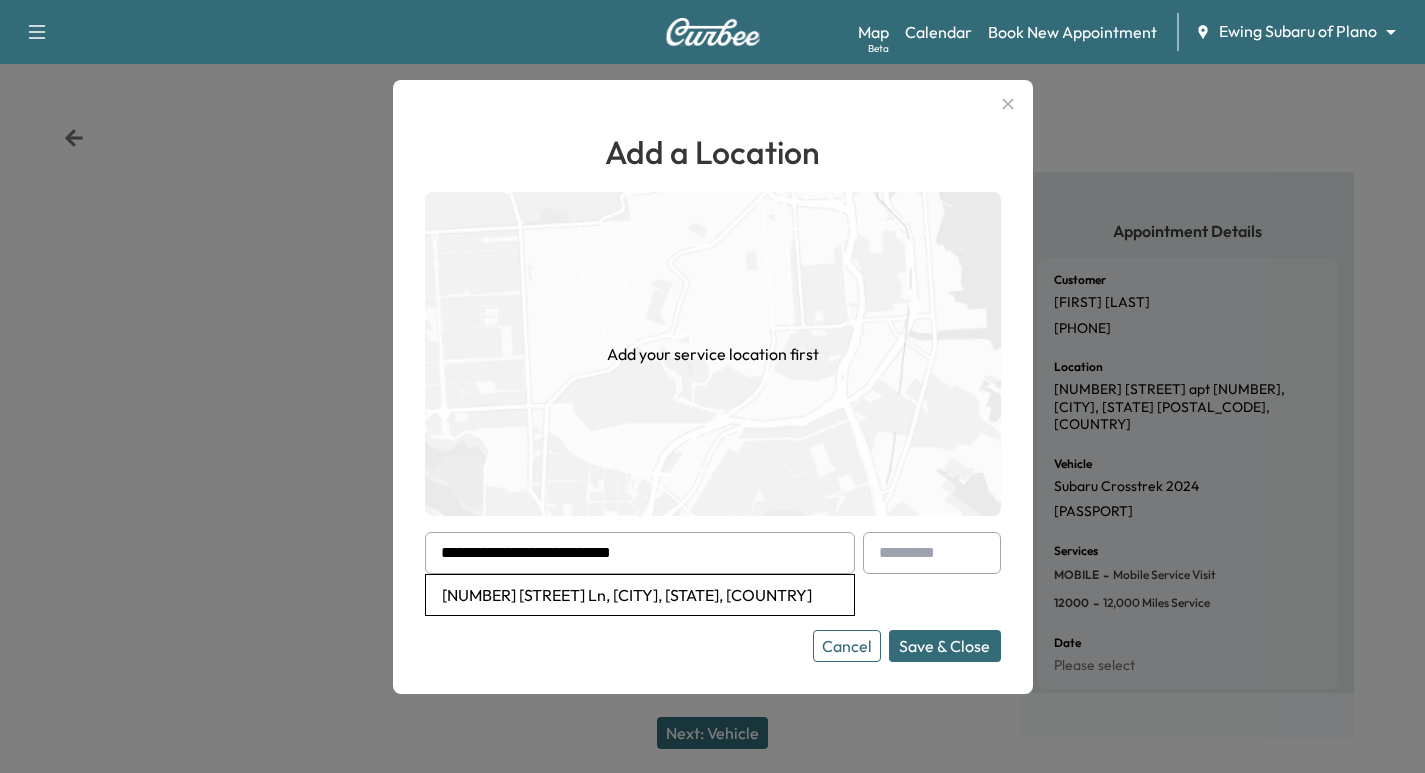 click on "[NUMBER] [STREET] Ln, [CITY], [STATE], [COUNTRY]" at bounding box center [640, 595] 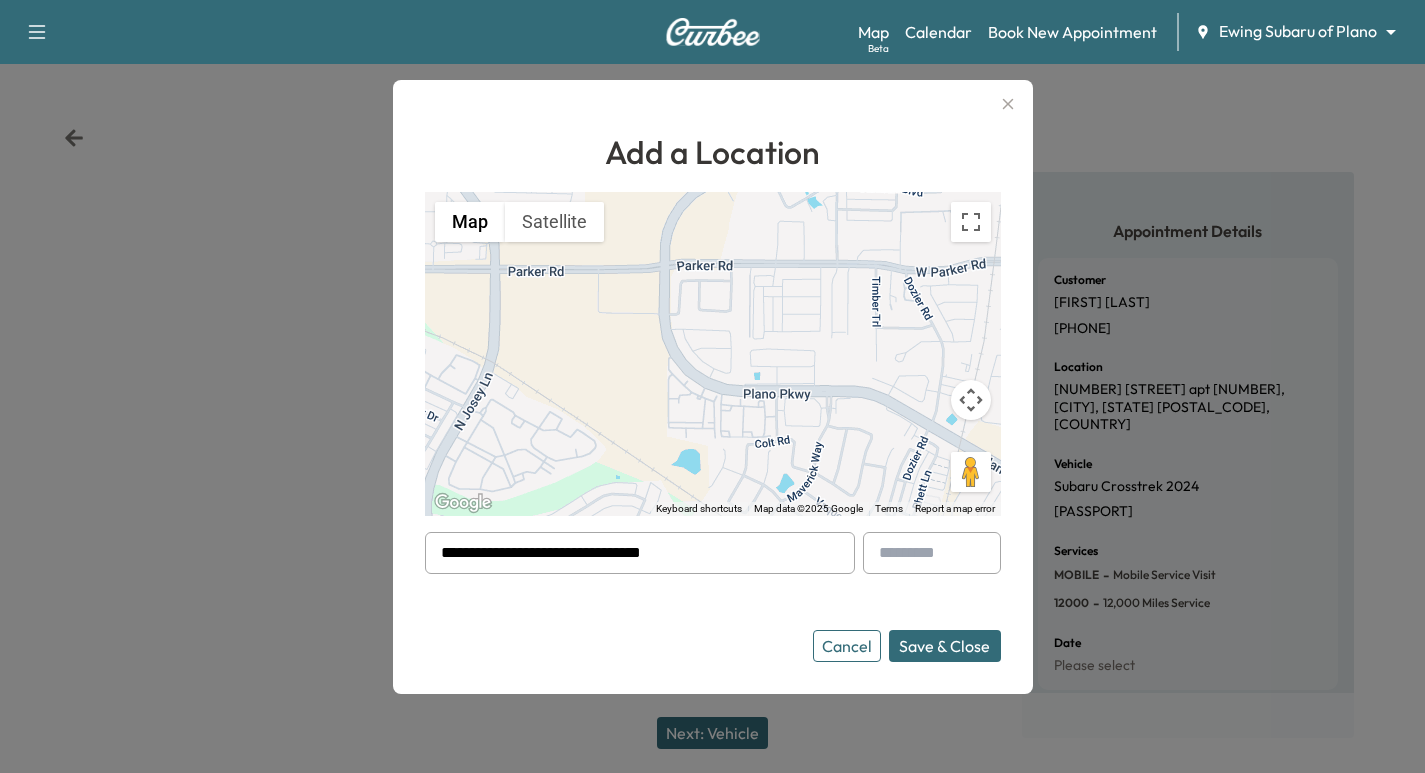 click 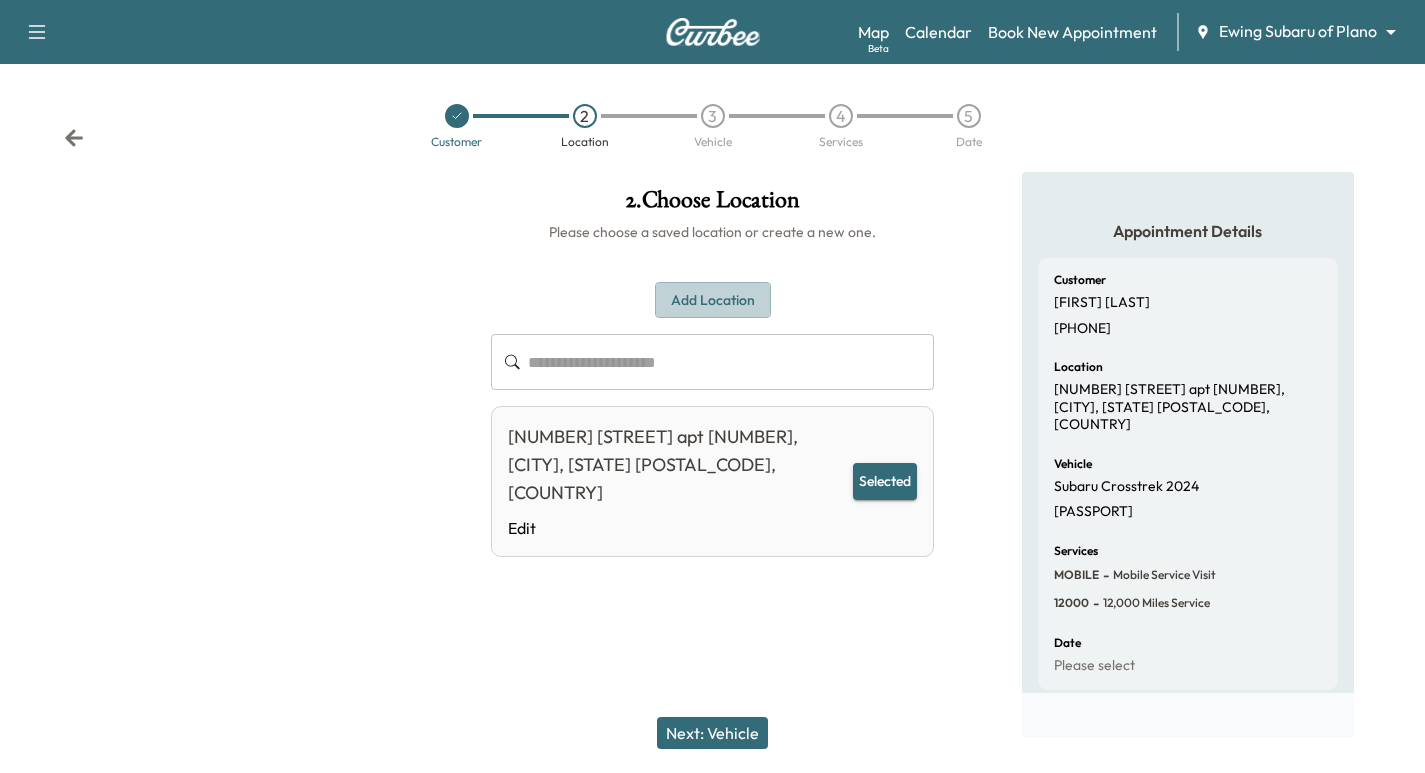 click on "Add Location" at bounding box center [713, 300] 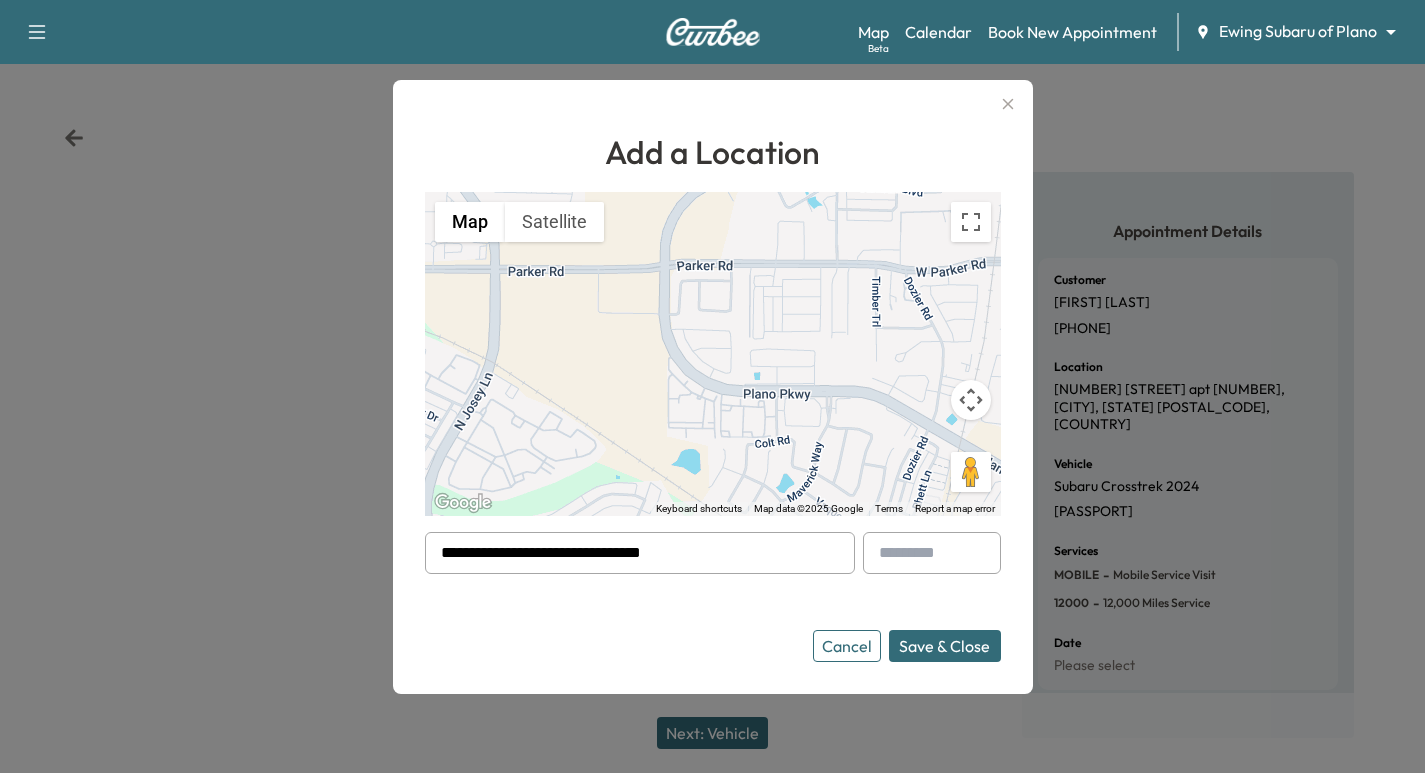 drag, startPoint x: 724, startPoint y: 557, endPoint x: 138, endPoint y: 530, distance: 586.6217 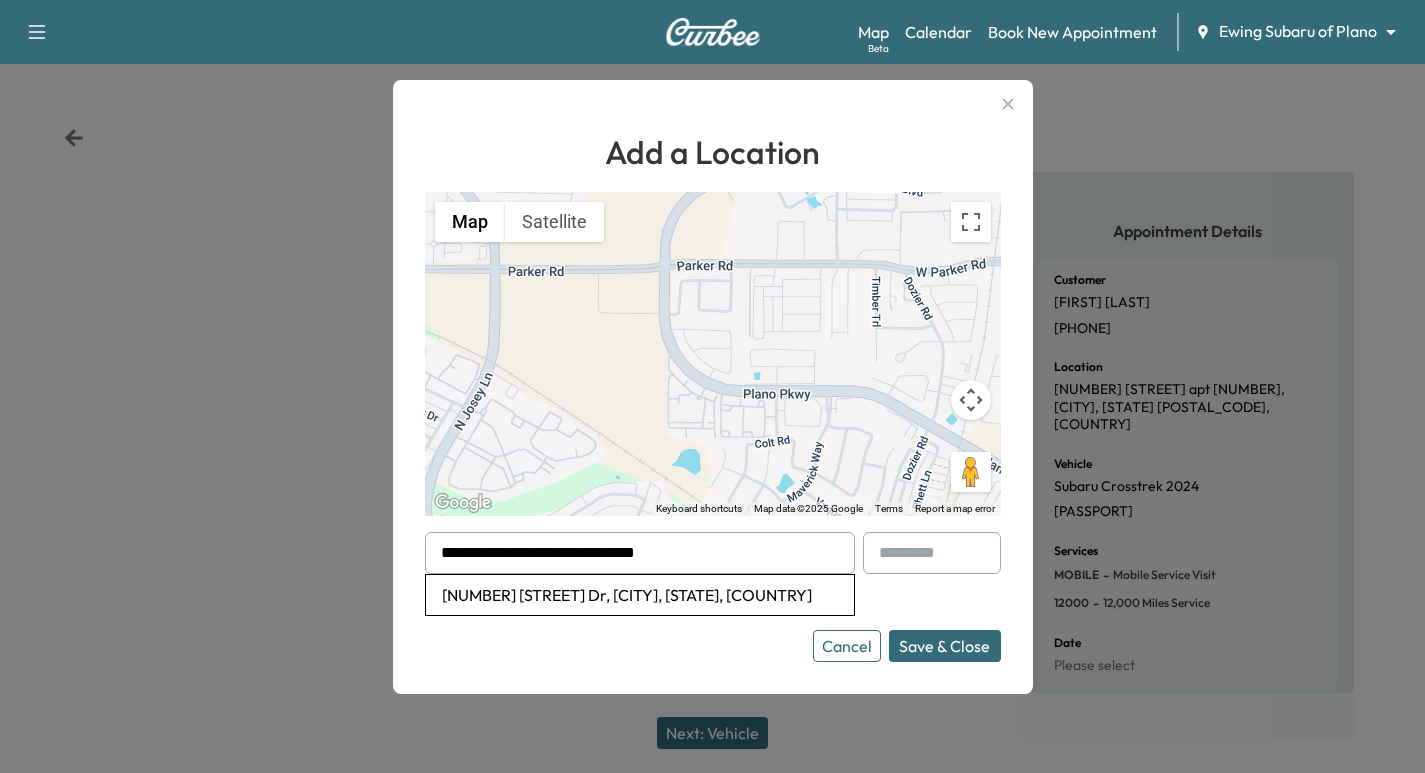 click on "[NUMBER] [STREET] Dr, [CITY], [STATE], [COUNTRY]" at bounding box center [640, 595] 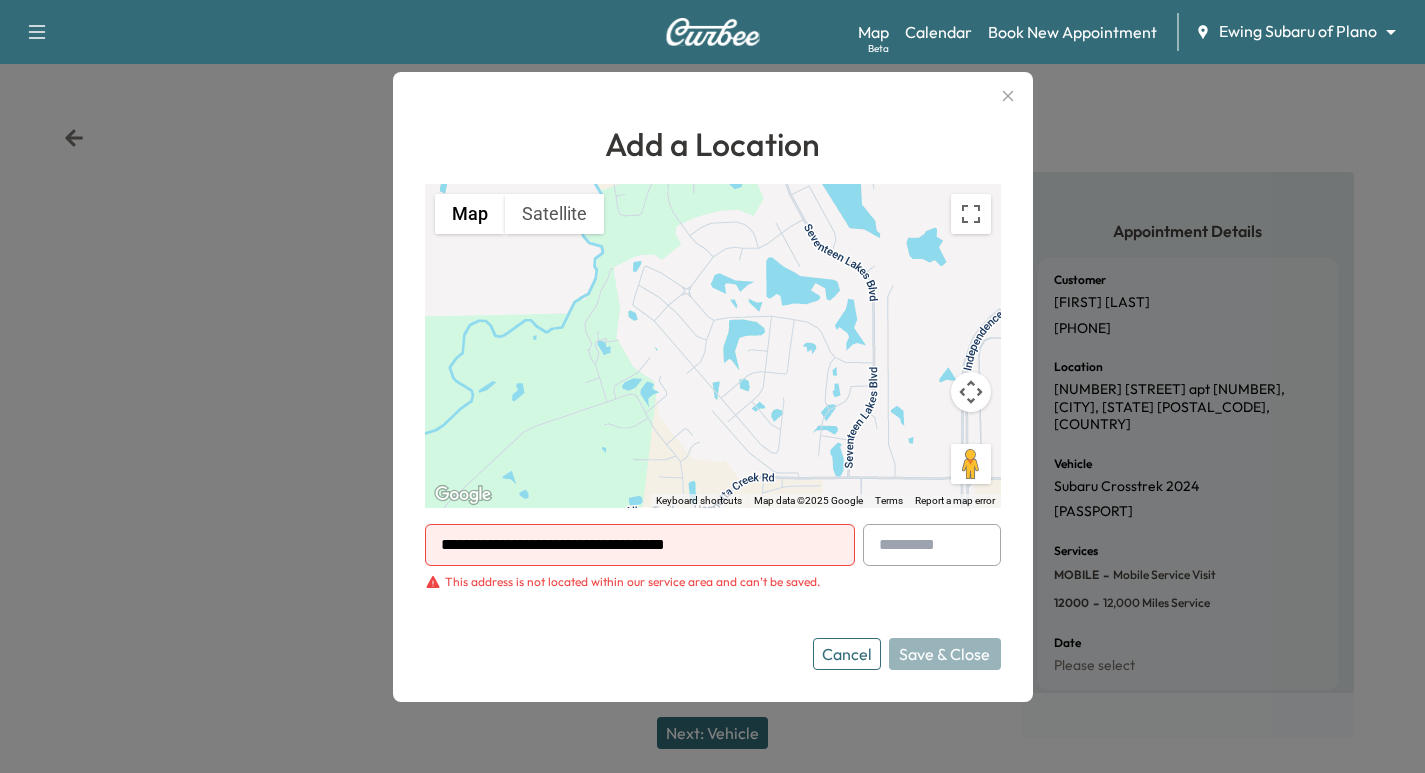 click 